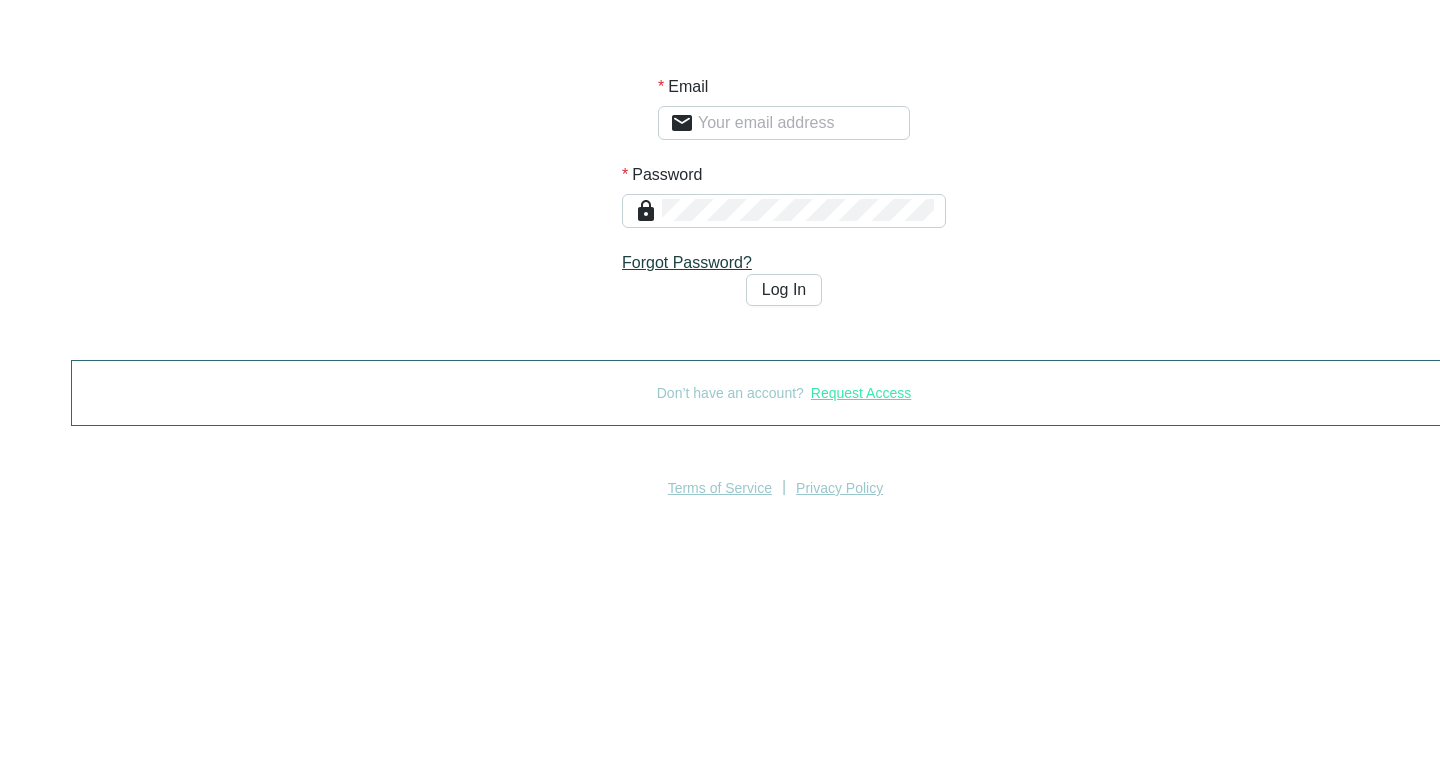 scroll, scrollTop: 0, scrollLeft: 0, axis: both 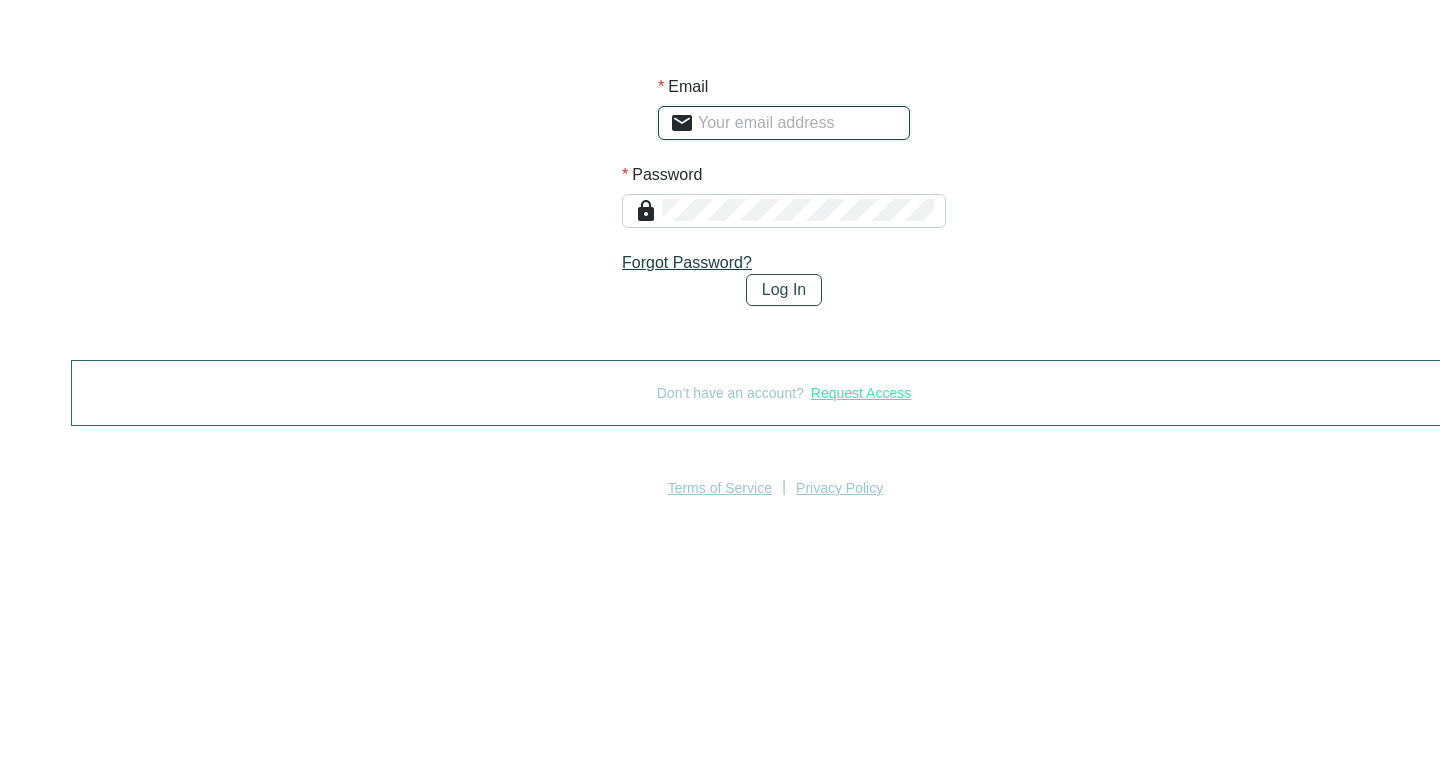 type on "[EMAIL]" 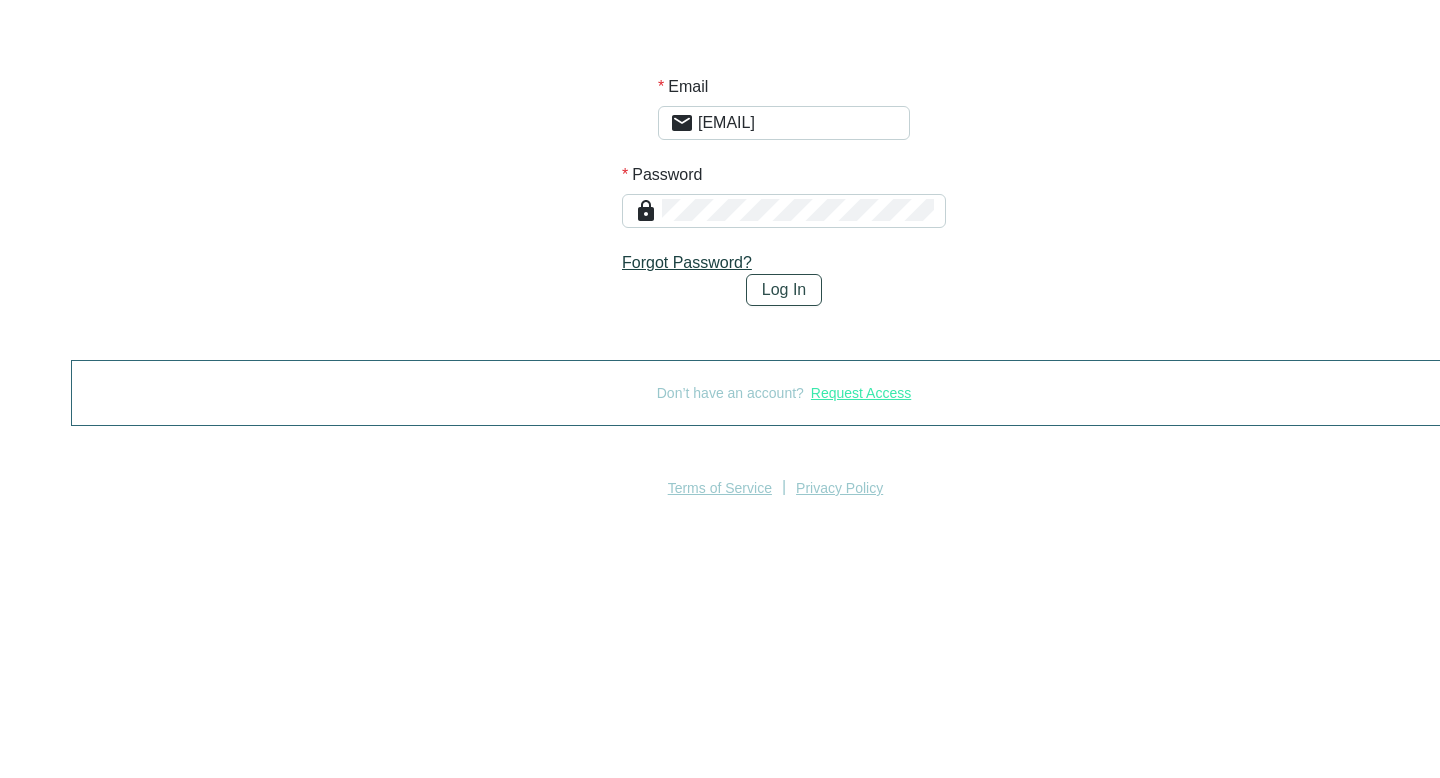 click on "Log In" at bounding box center (784, 290) 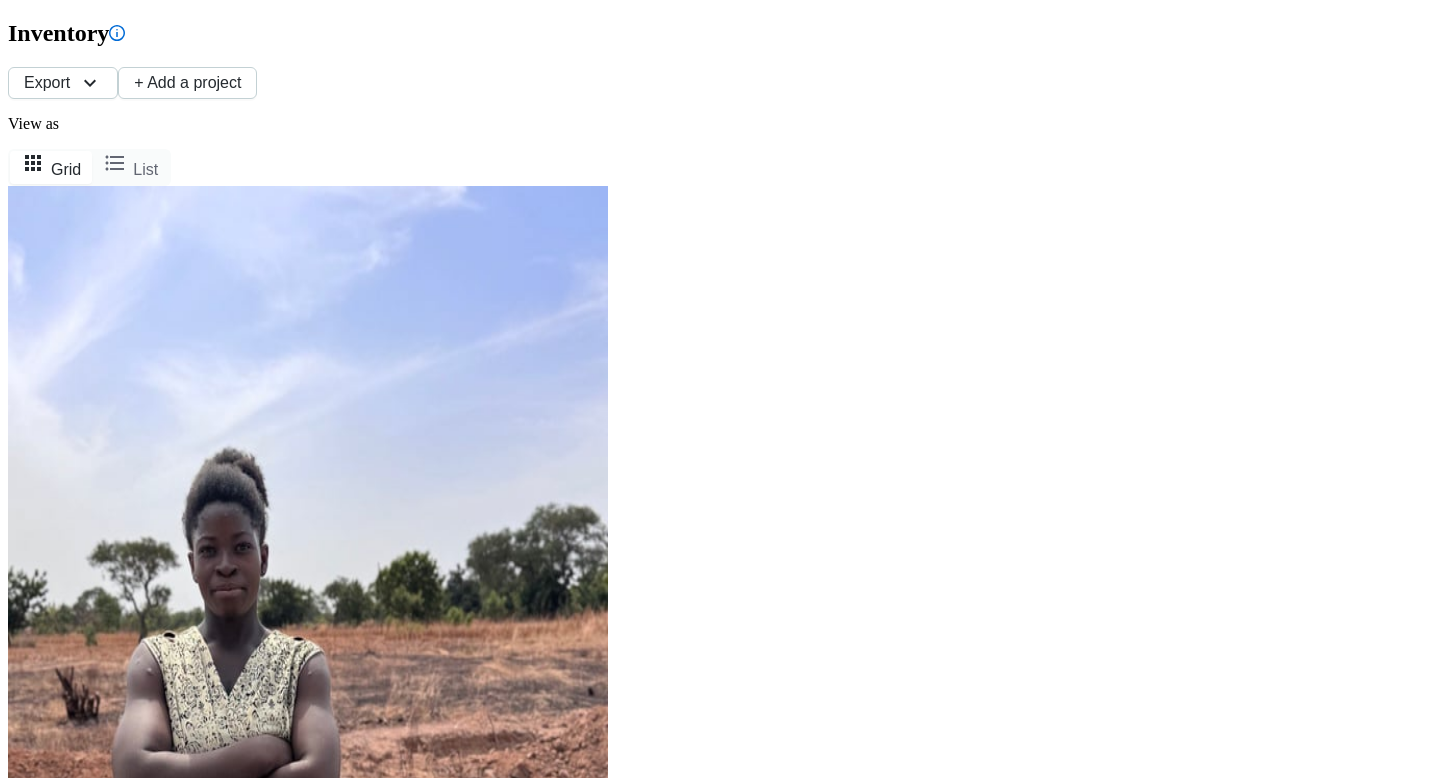 click on "Omnichannel" at bounding box center [51, 5567] 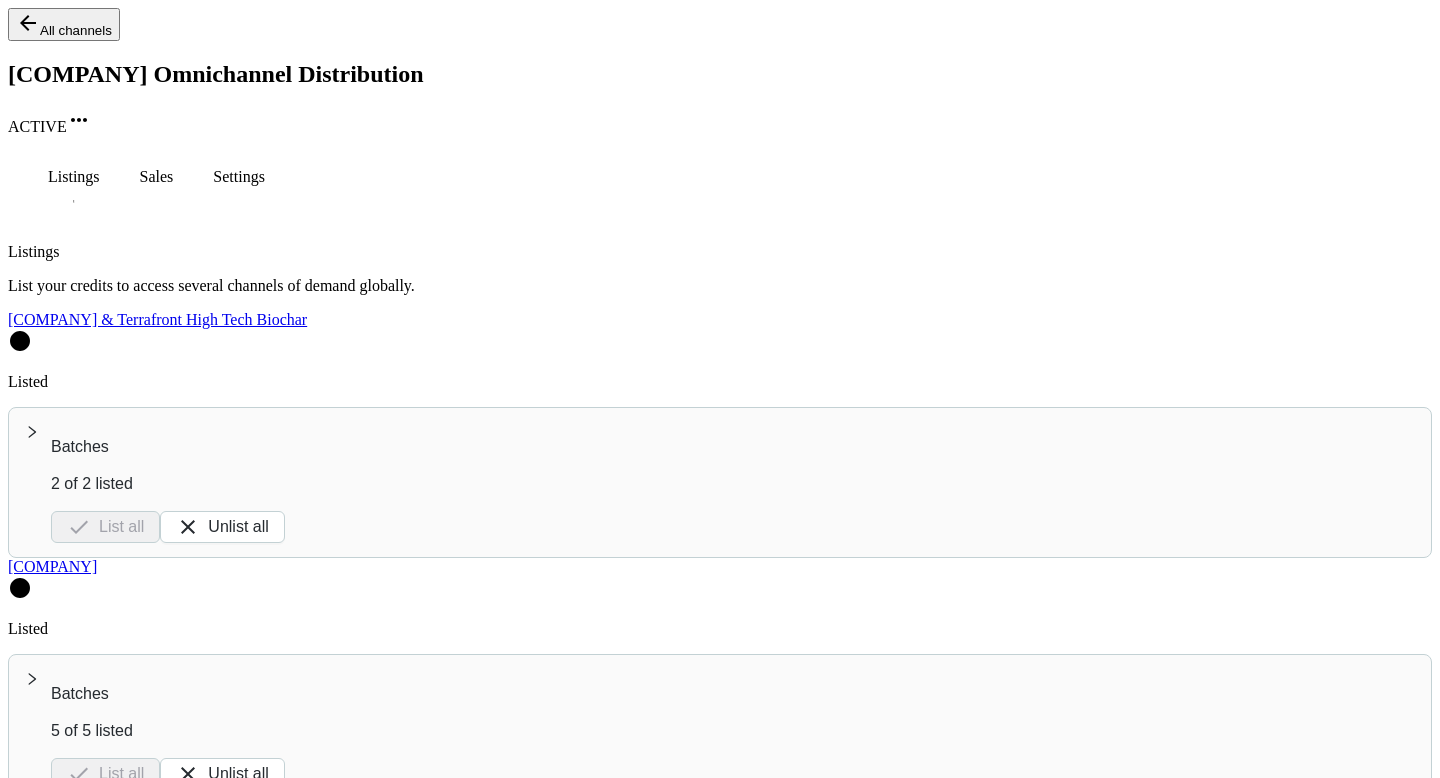 click on "Settings" at bounding box center [74, 177] 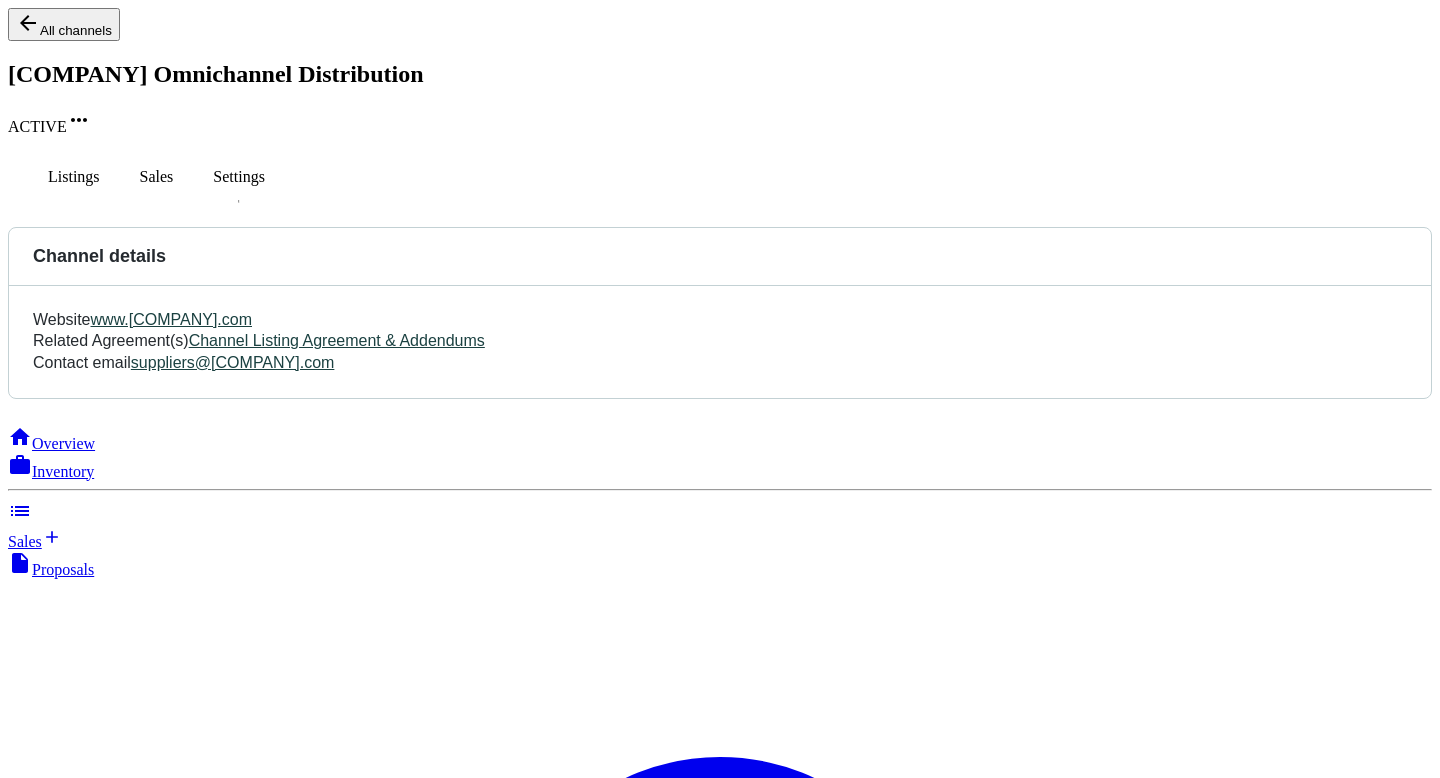 click on "Sales" at bounding box center (74, 177) 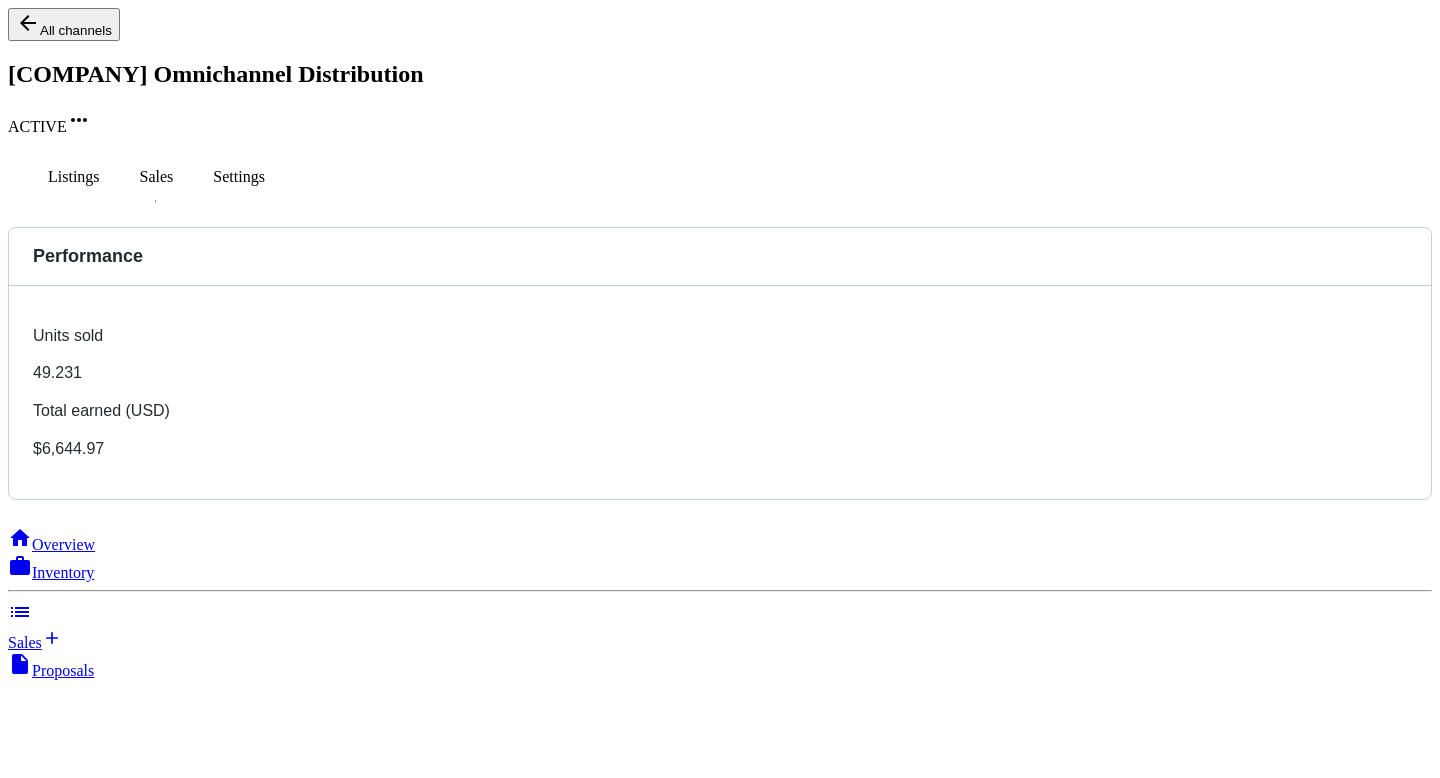 click on "Listings" at bounding box center [74, 177] 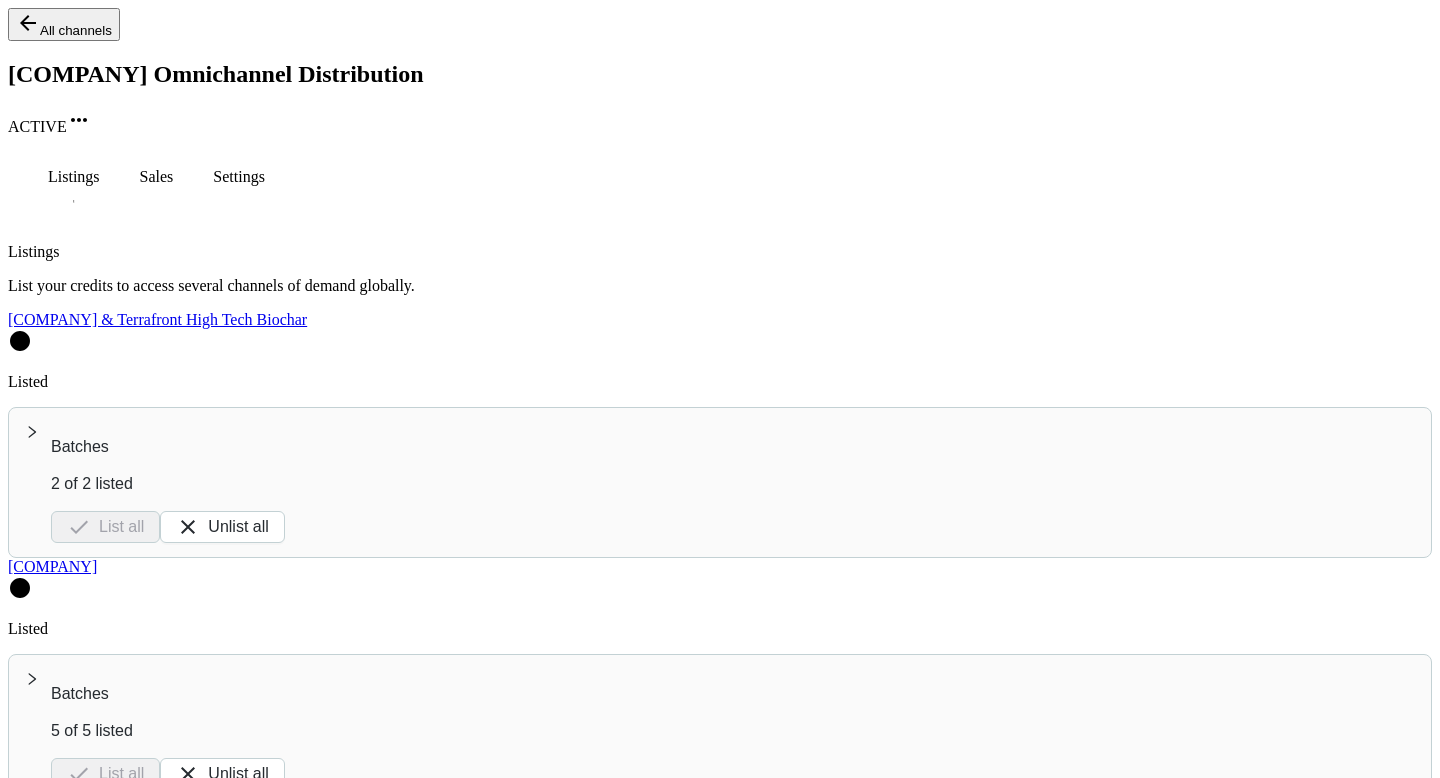 click on "Batches" at bounding box center [733, 447] 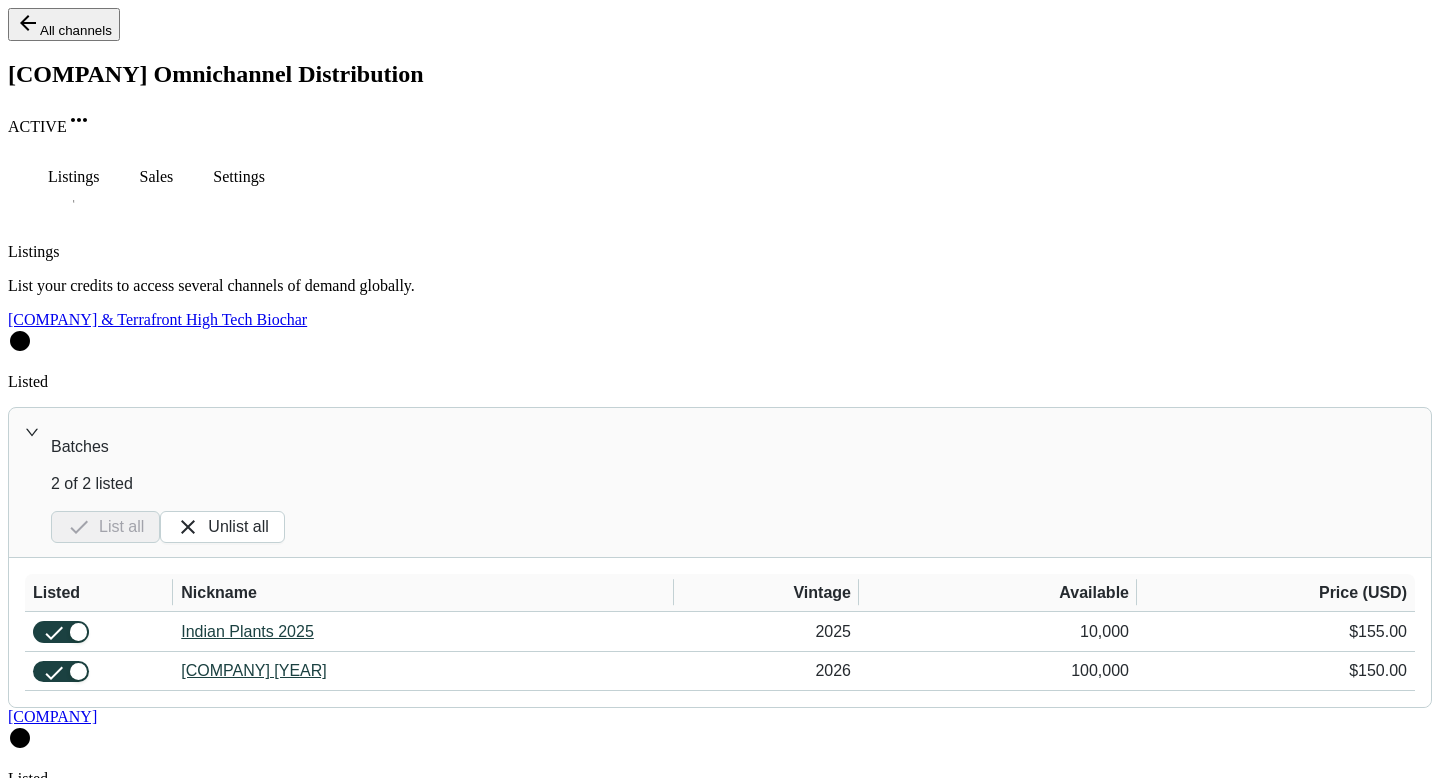 click on "Buyer Portal" at bounding box center [48, 2927] 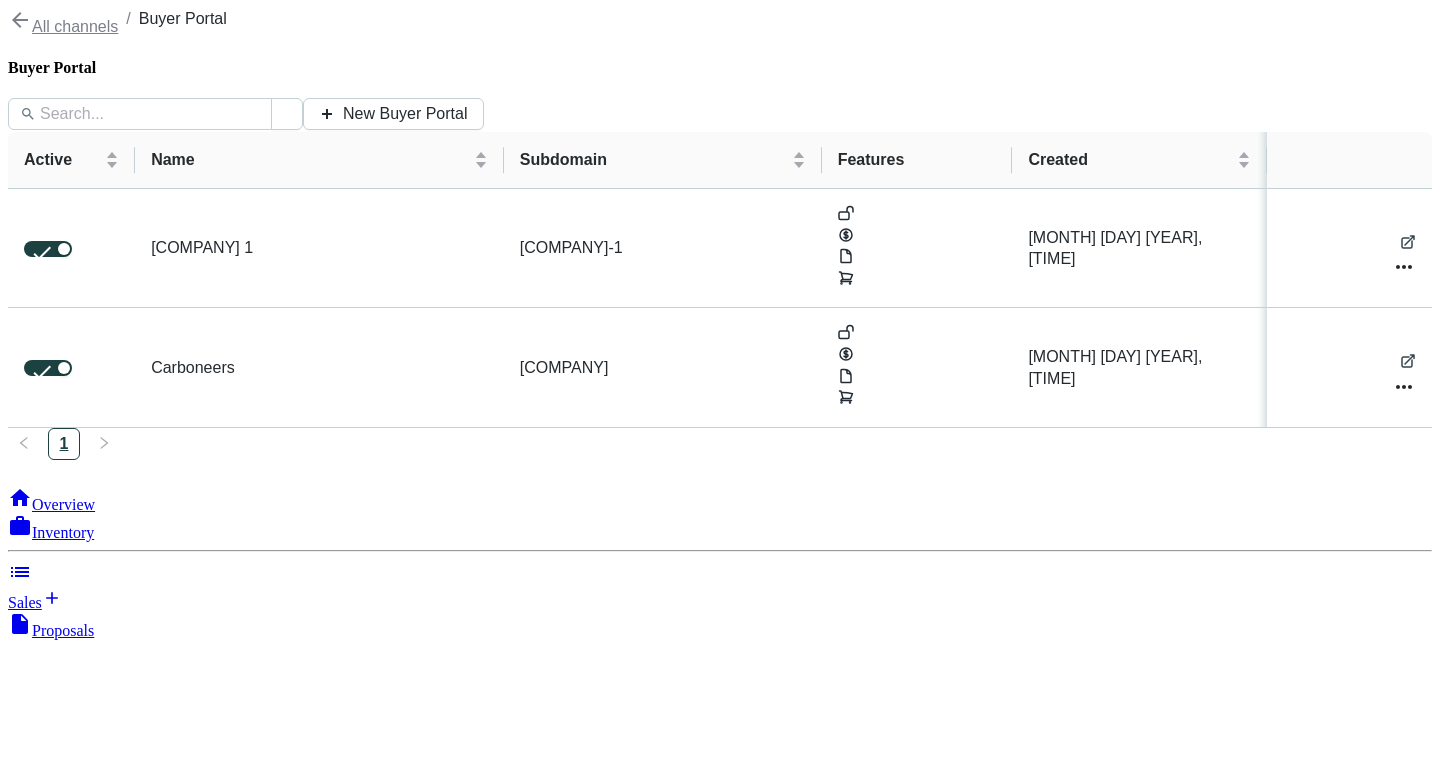 click on "Overview Inventory Sales Proposals Customers Delivery Planning Channels Omnichannel Buyer Portal Settings" at bounding box center [720, 1363] 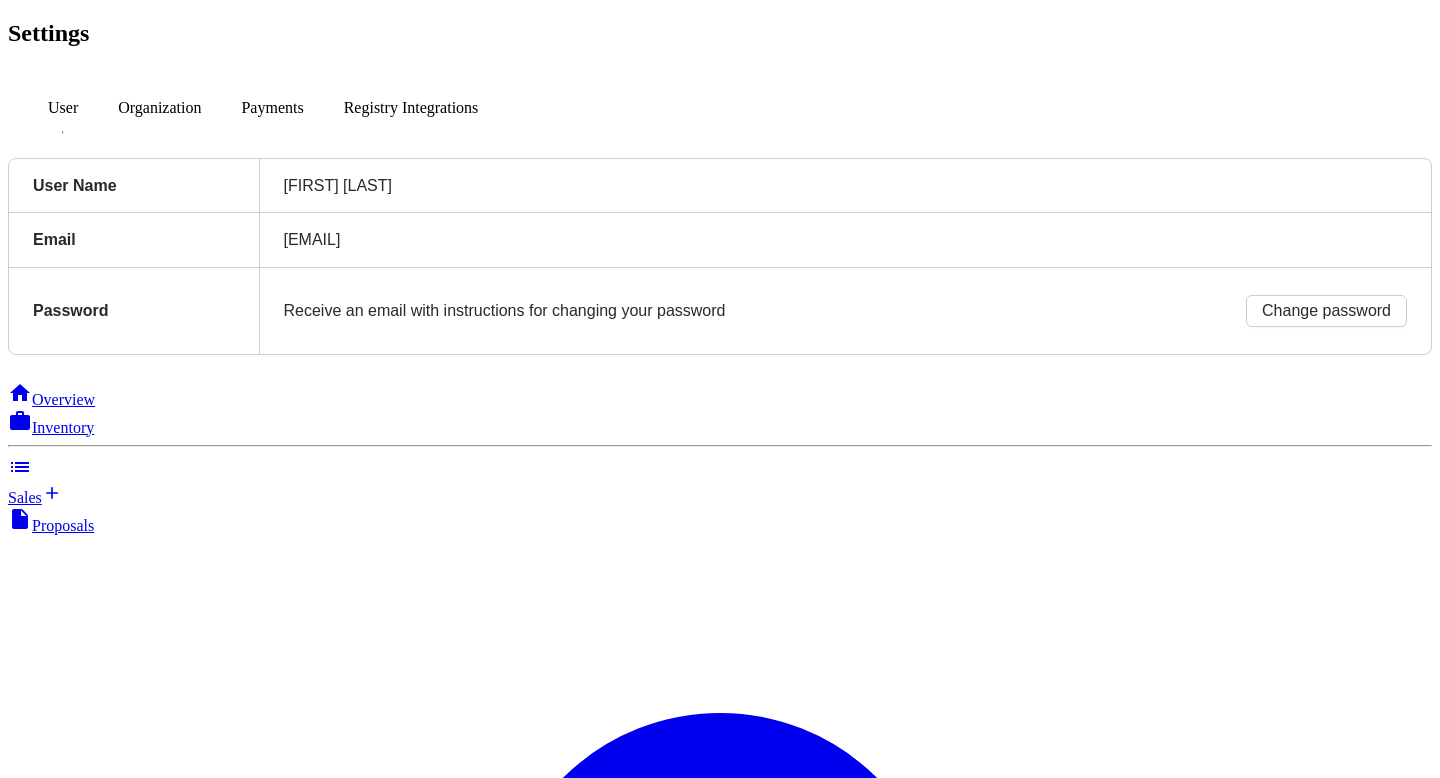 click on "Organization" at bounding box center (63, 108) 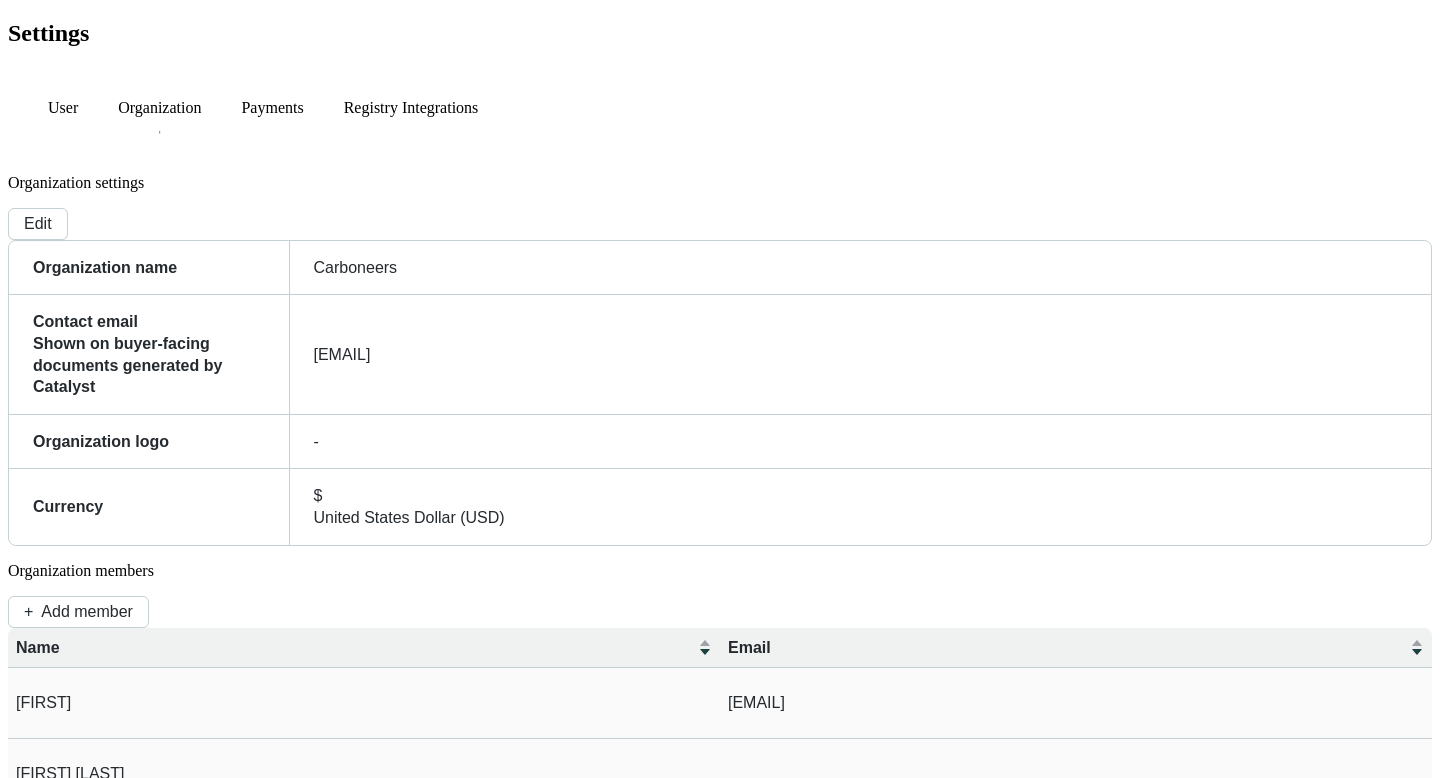 click on "Registry Integrations" at bounding box center (63, 108) 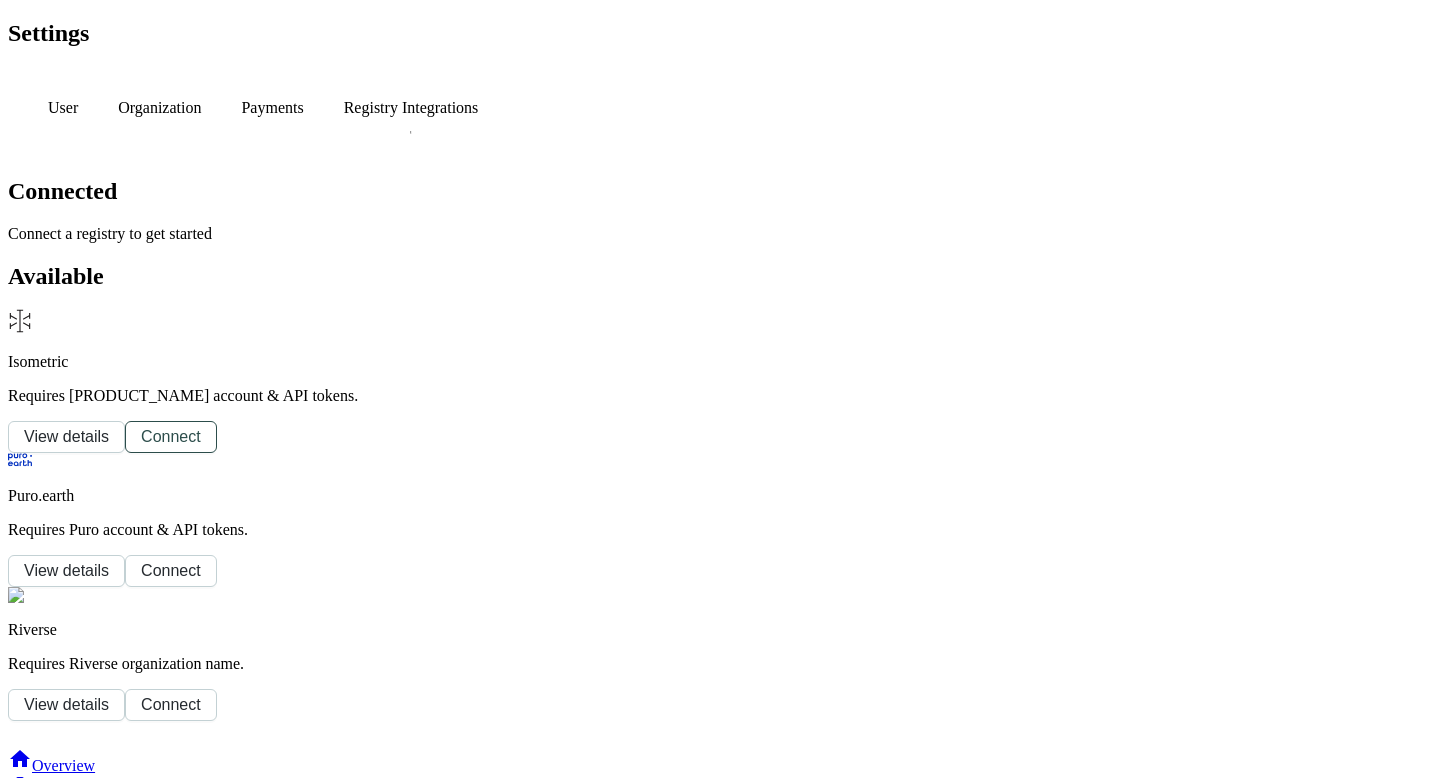 click on "Connect" at bounding box center (171, 437) 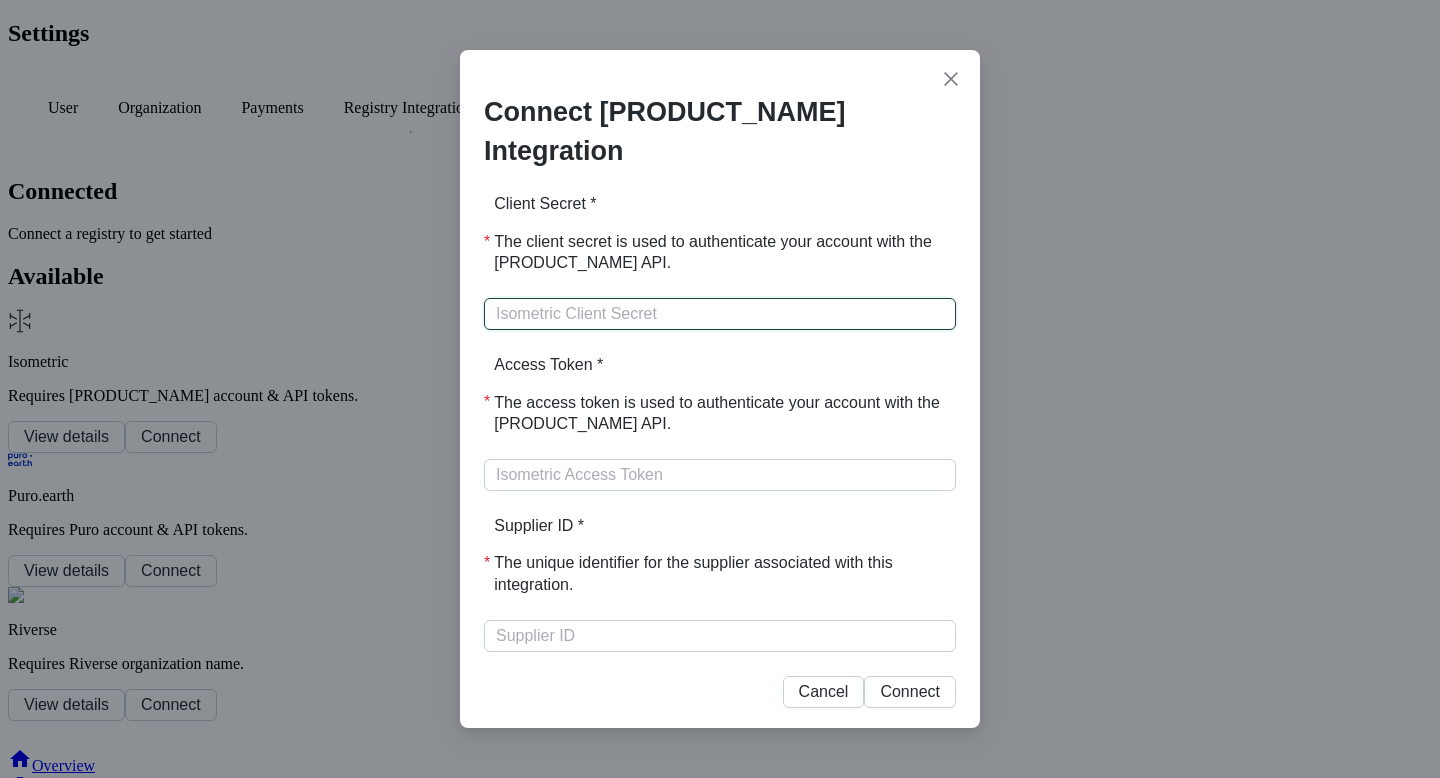click on "Client Secret * The client secret is used to authenticate your account with the [PRODUCT_NAME] API." at bounding box center (720, 314) 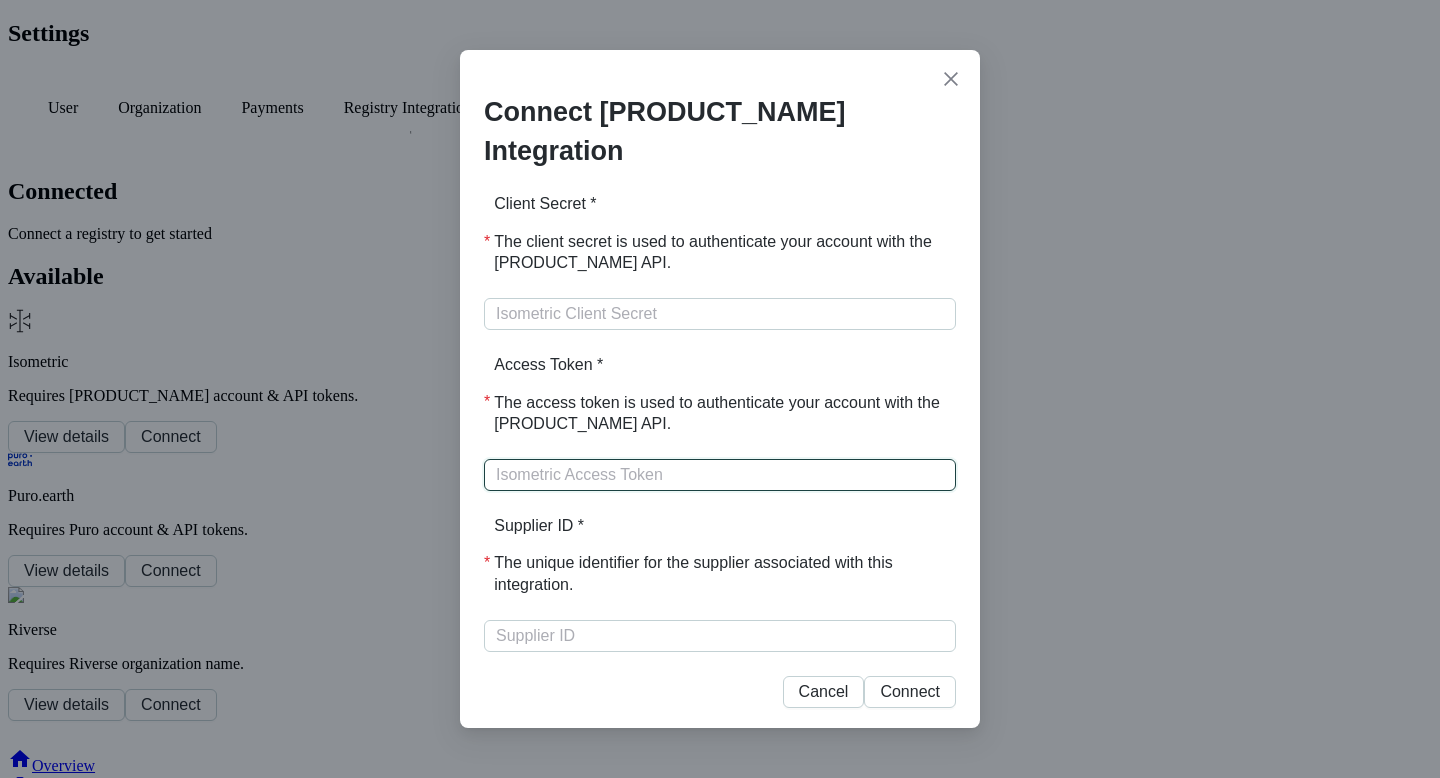 click on "Access Token   * The access token is used to authenticate your account with the Isometric API." at bounding box center [720, 475] 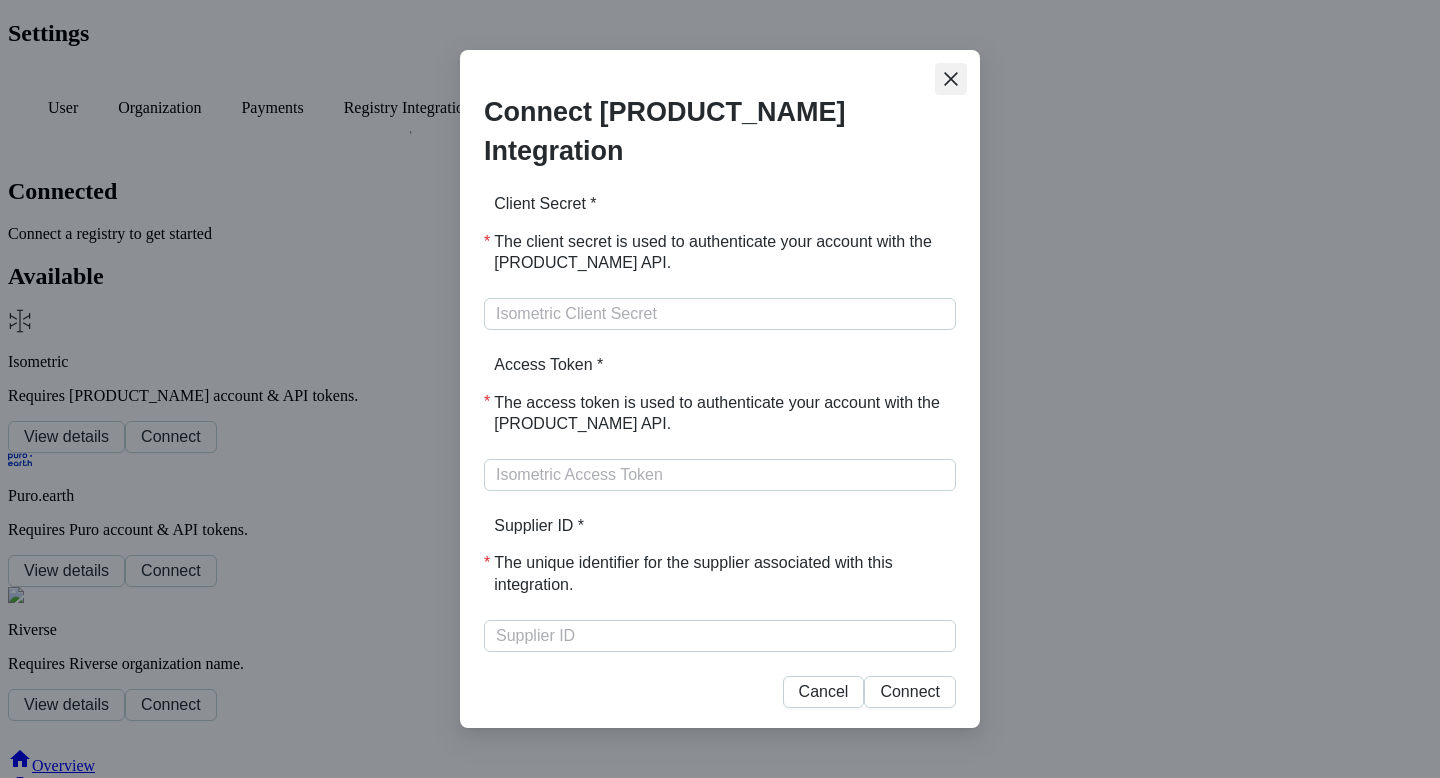 click at bounding box center (951, 79) 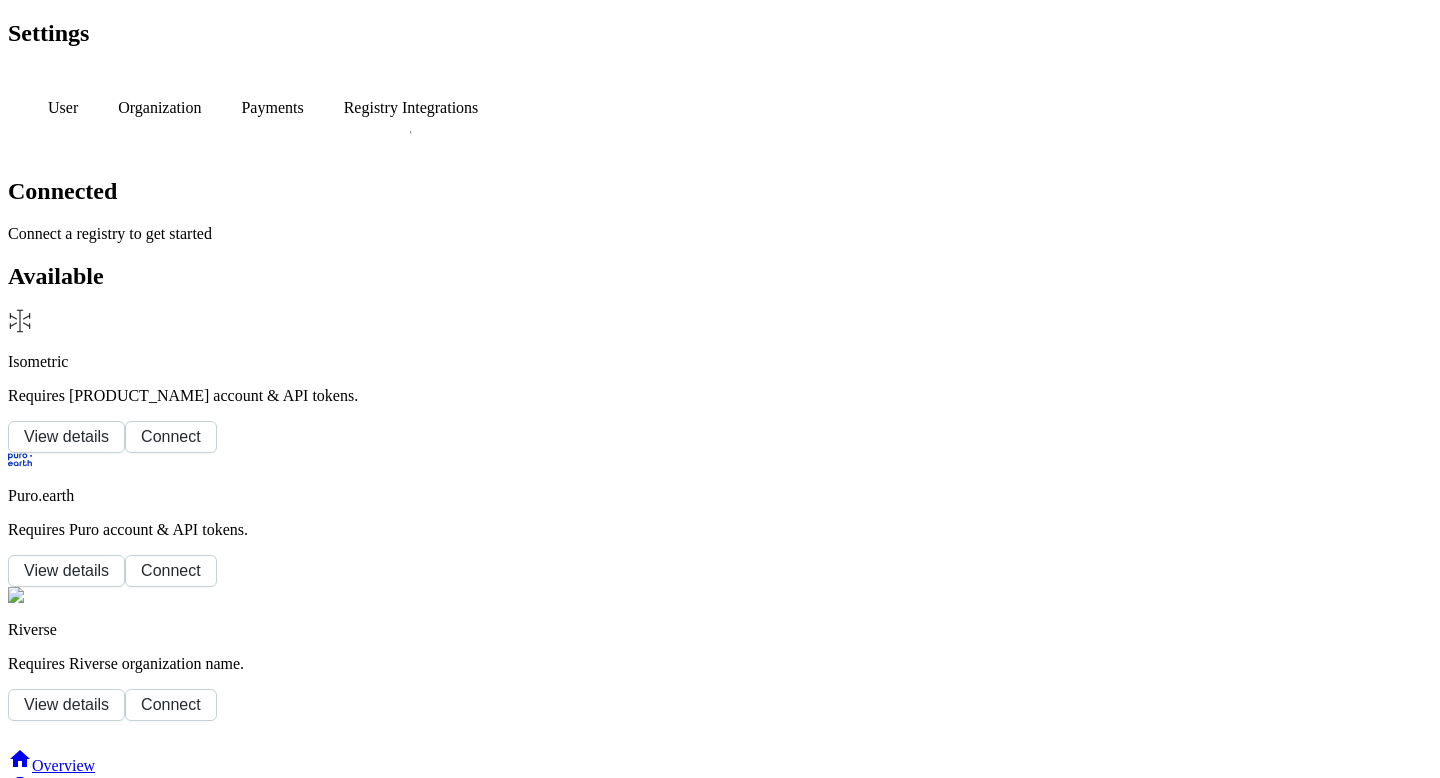 click on "Sales" at bounding box center (25, 863) 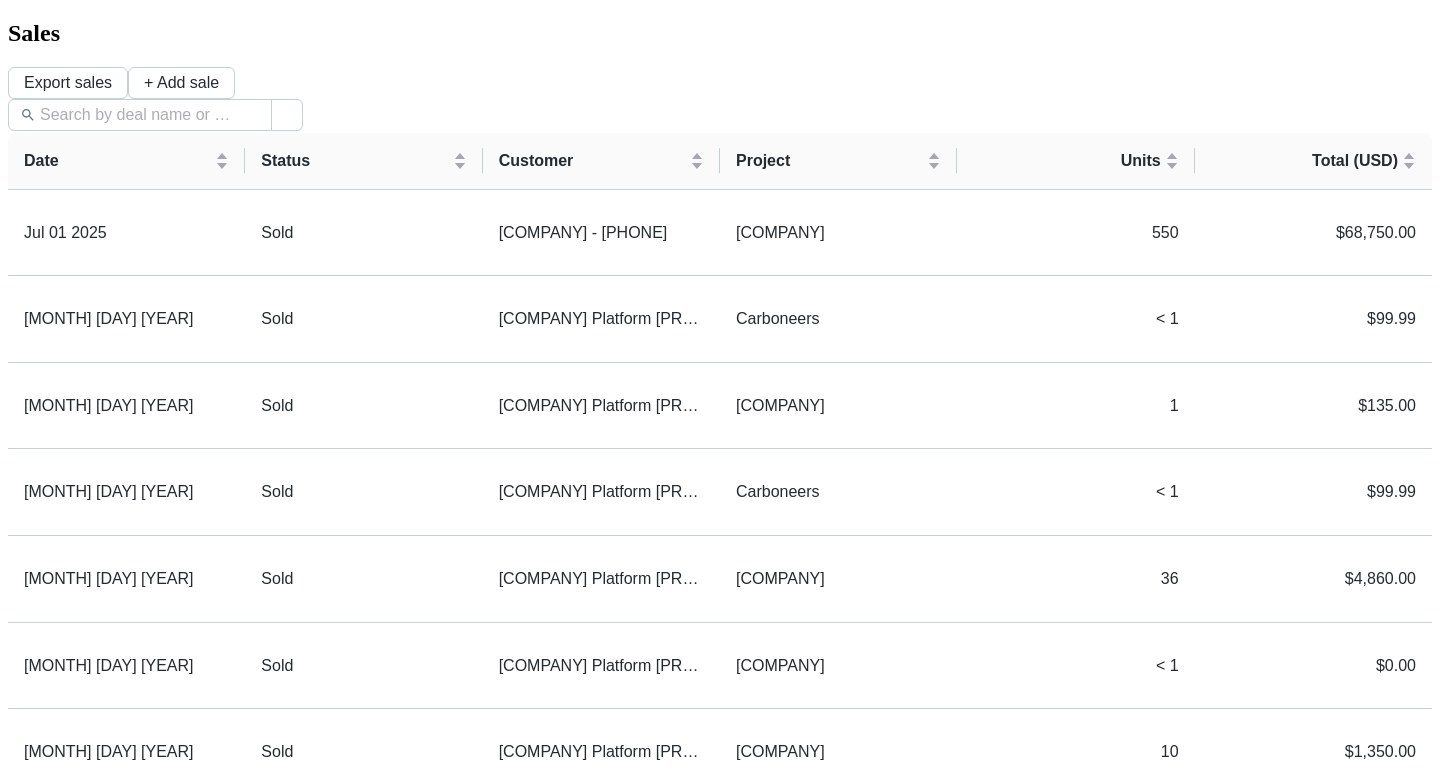 click on "Overview" at bounding box center (63, 1132) 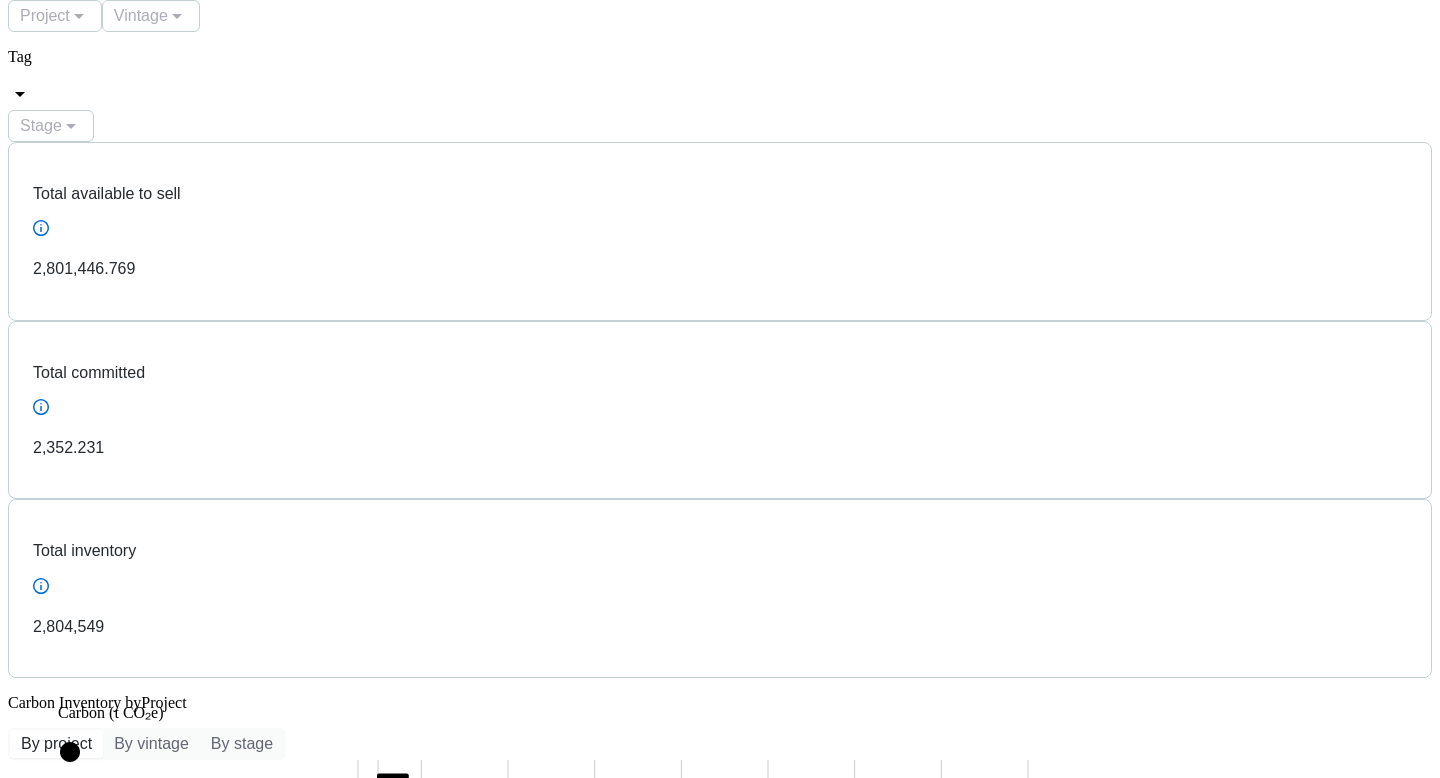 scroll, scrollTop: 91, scrollLeft: 0, axis: vertical 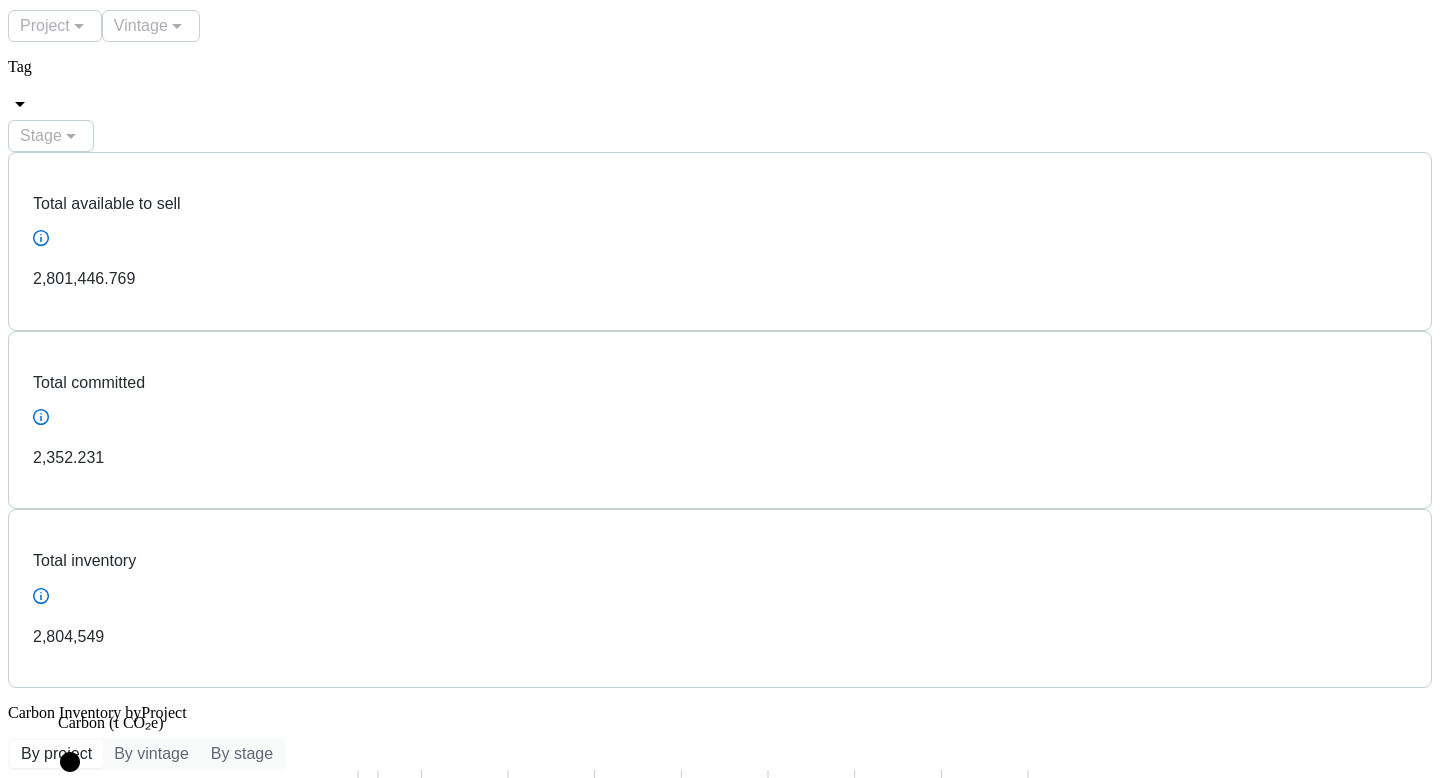 click on "Inventory" at bounding box center [51, 1391] 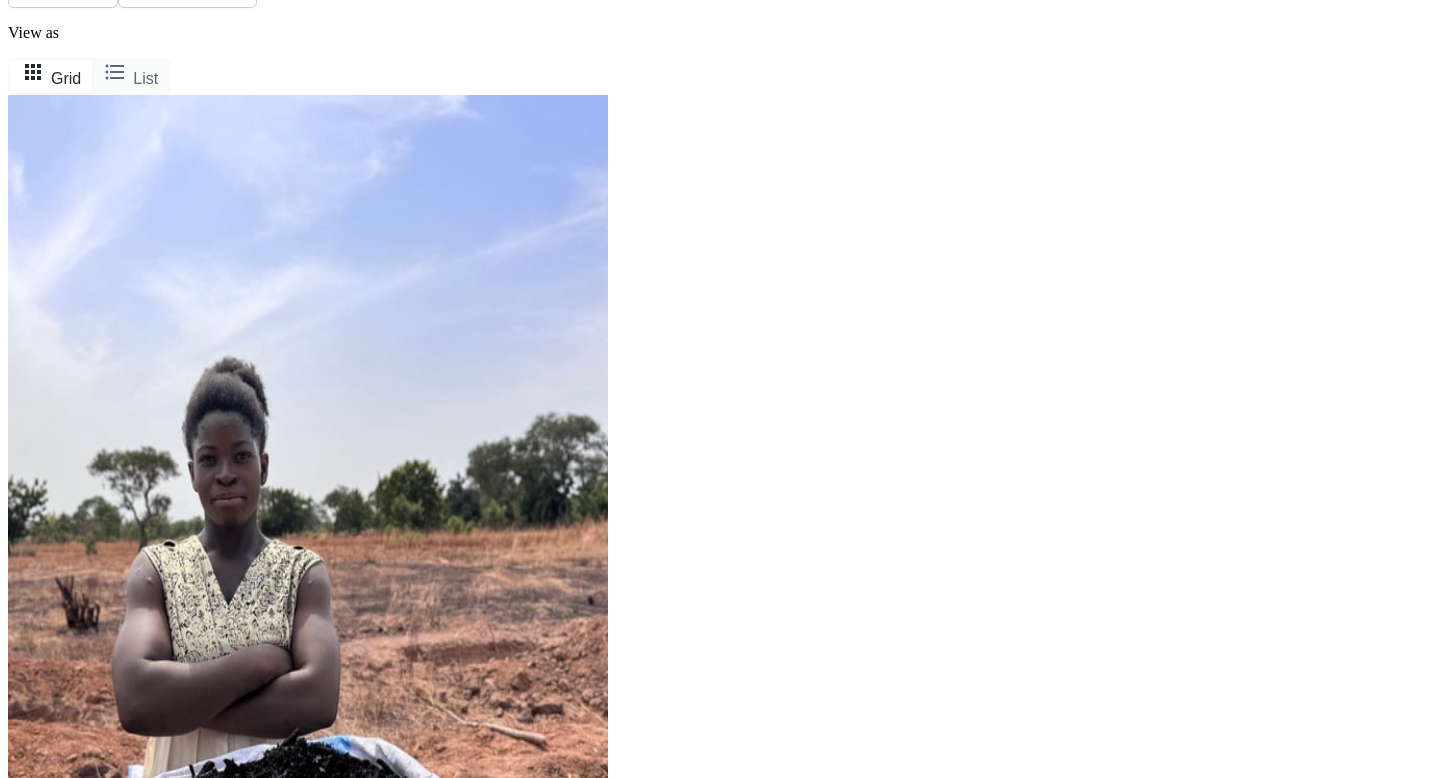 scroll, scrollTop: 0, scrollLeft: 0, axis: both 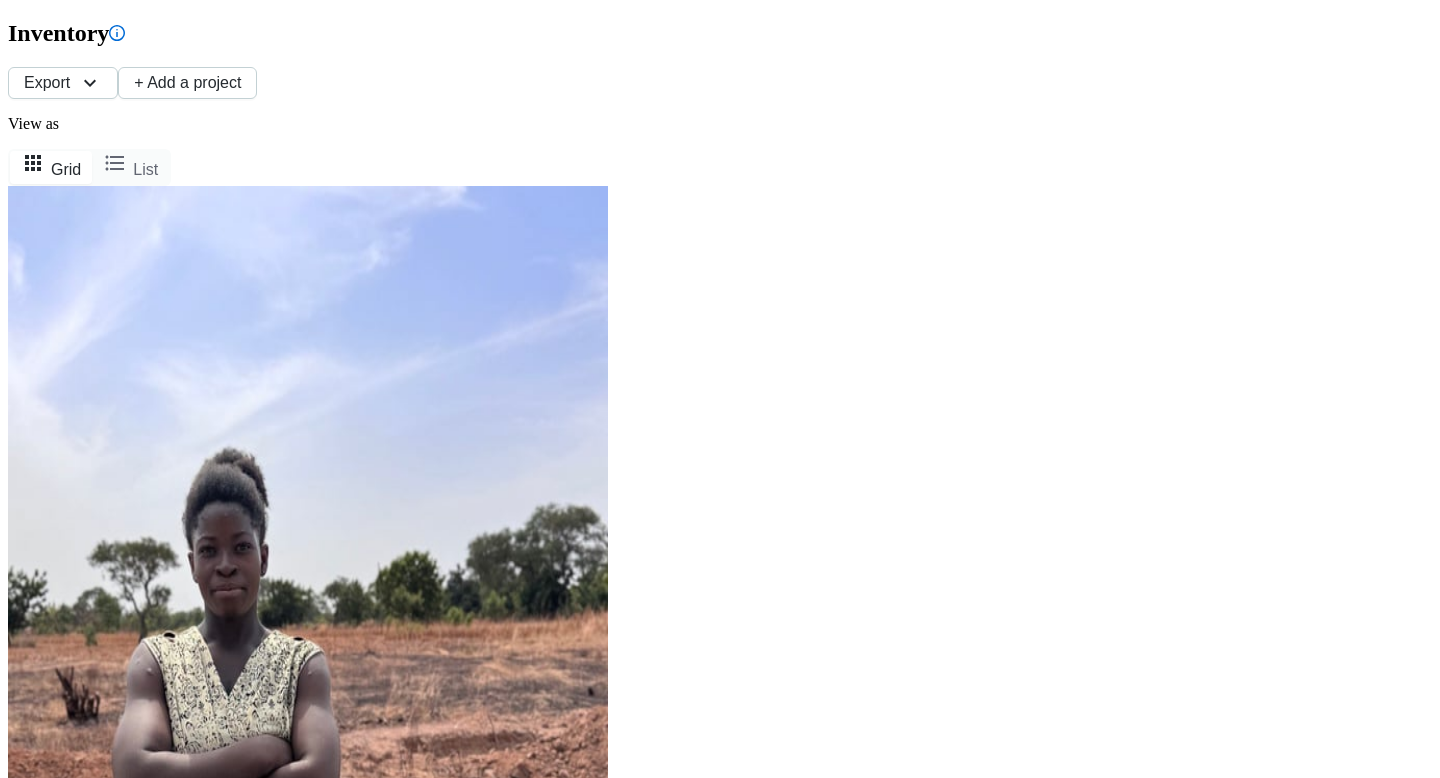 click on "Delivery Planning" at bounding box center (78, 5503) 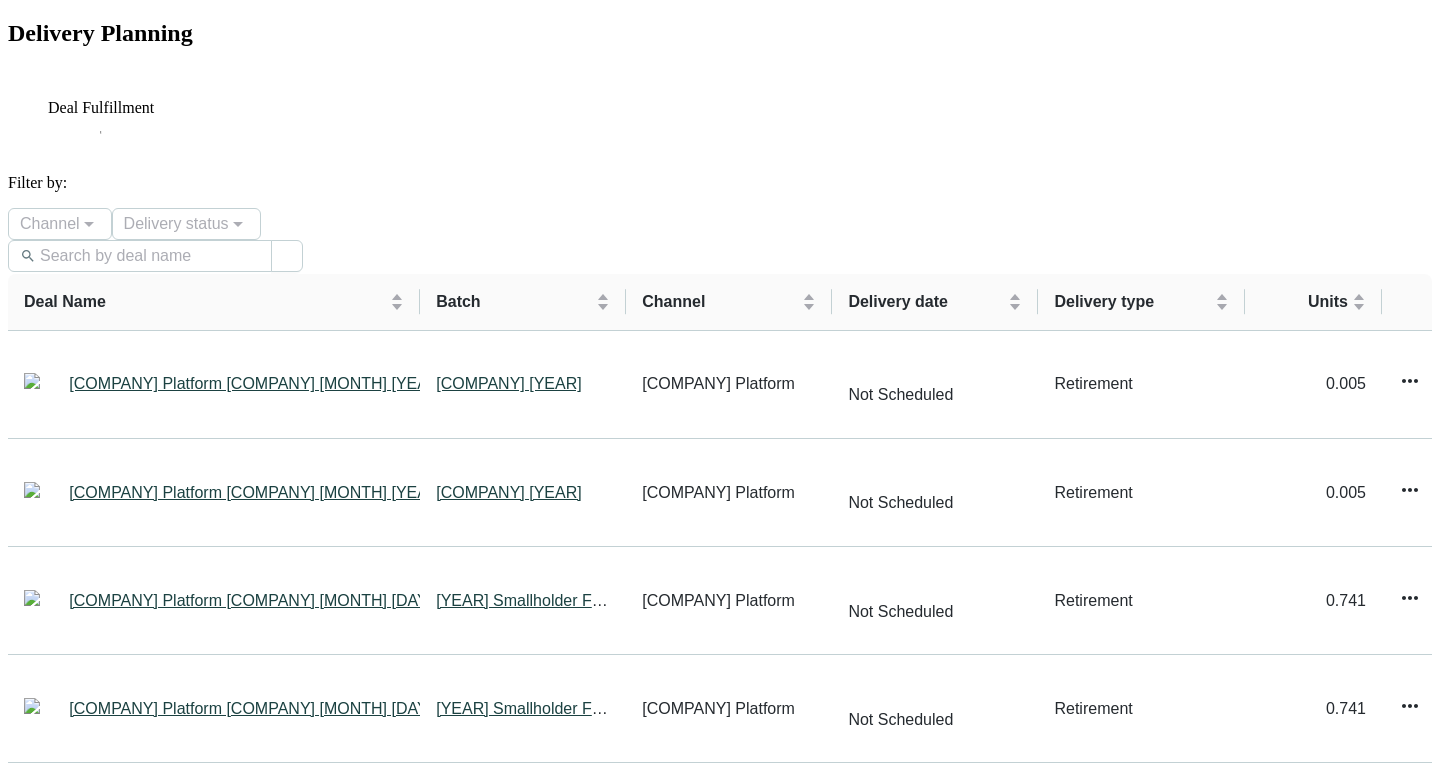 click on "Proposals" at bounding box center (63, 1615) 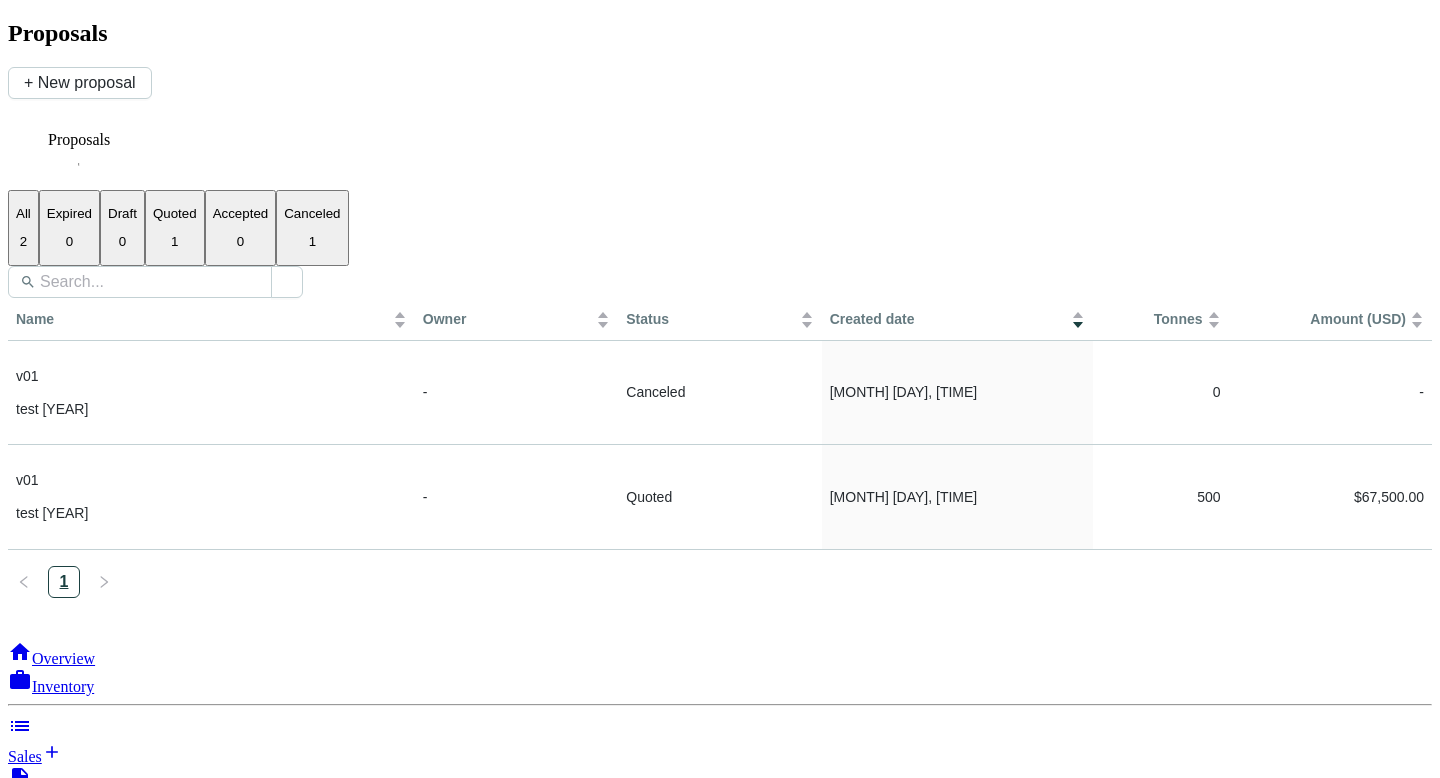 click on "Customers" at bounding box center (42, 2230) 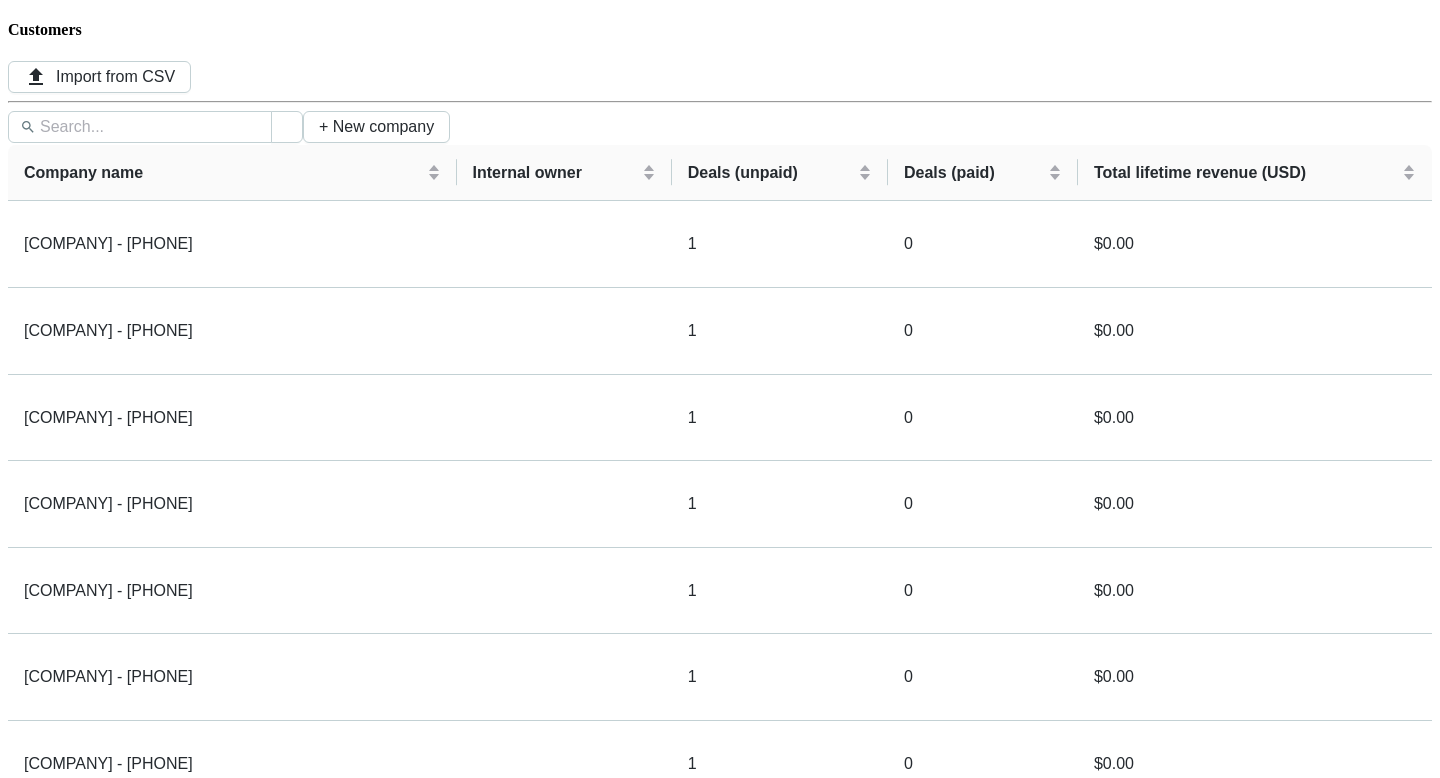 click on "Delivery Planning" at bounding box center [89, 2624] 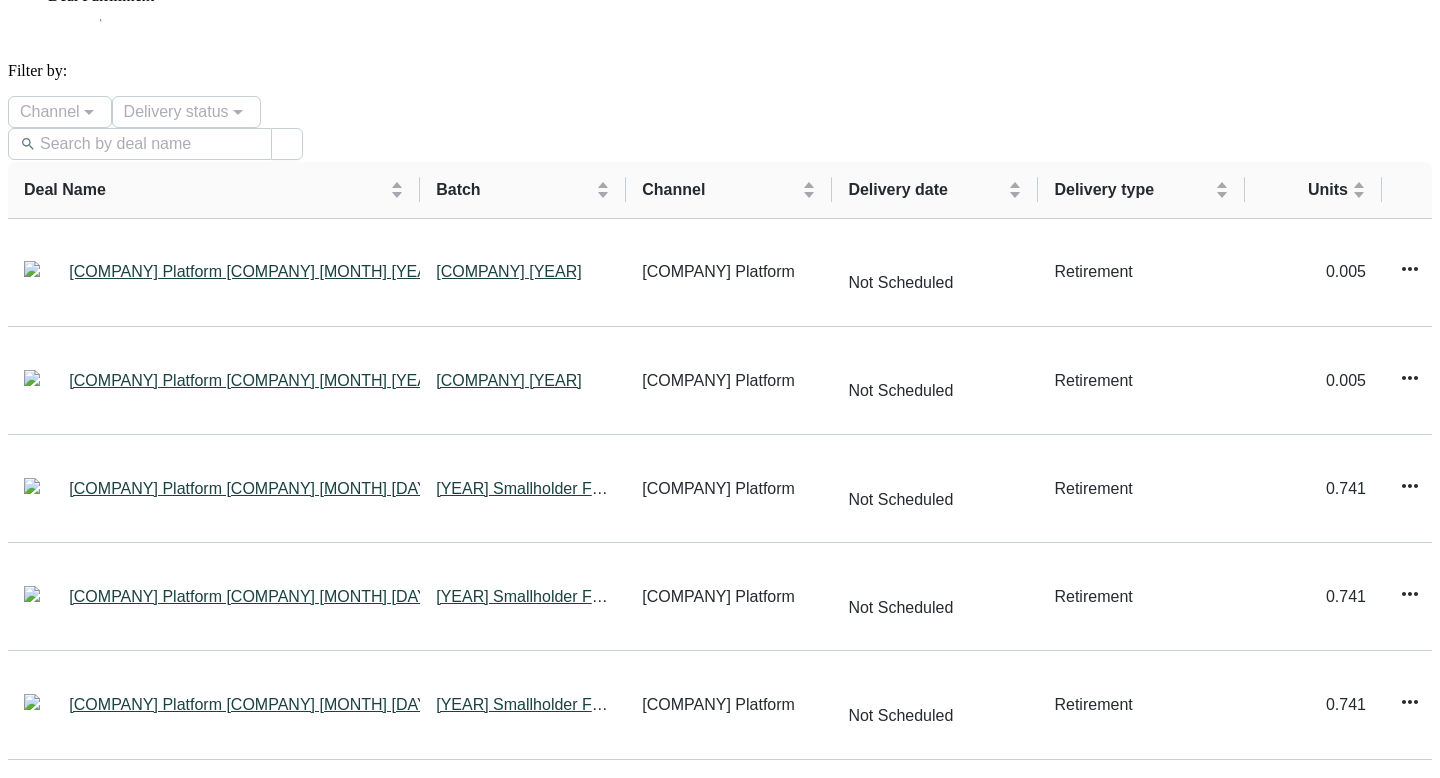 scroll, scrollTop: 248, scrollLeft: 0, axis: vertical 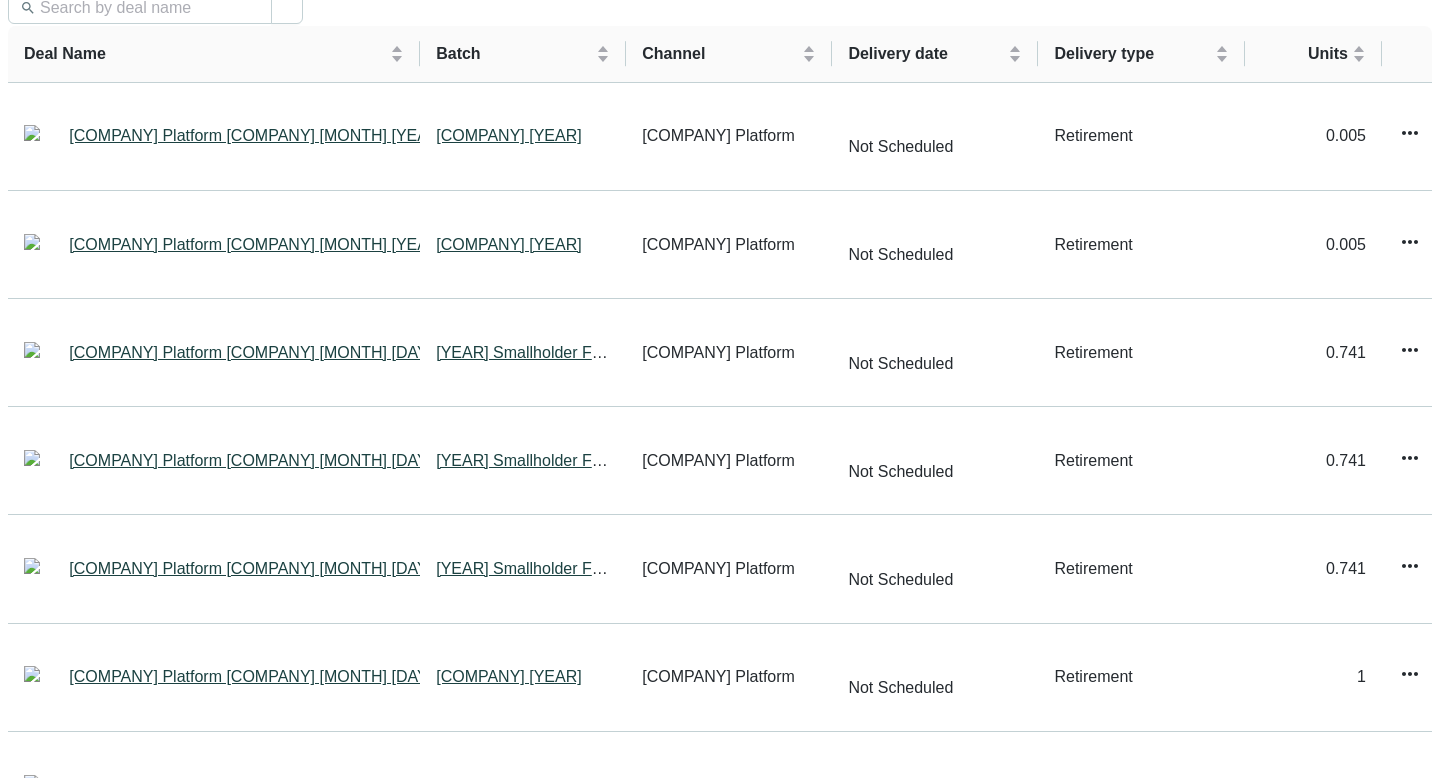 click on "Omnichannel" at bounding box center [51, 2904] 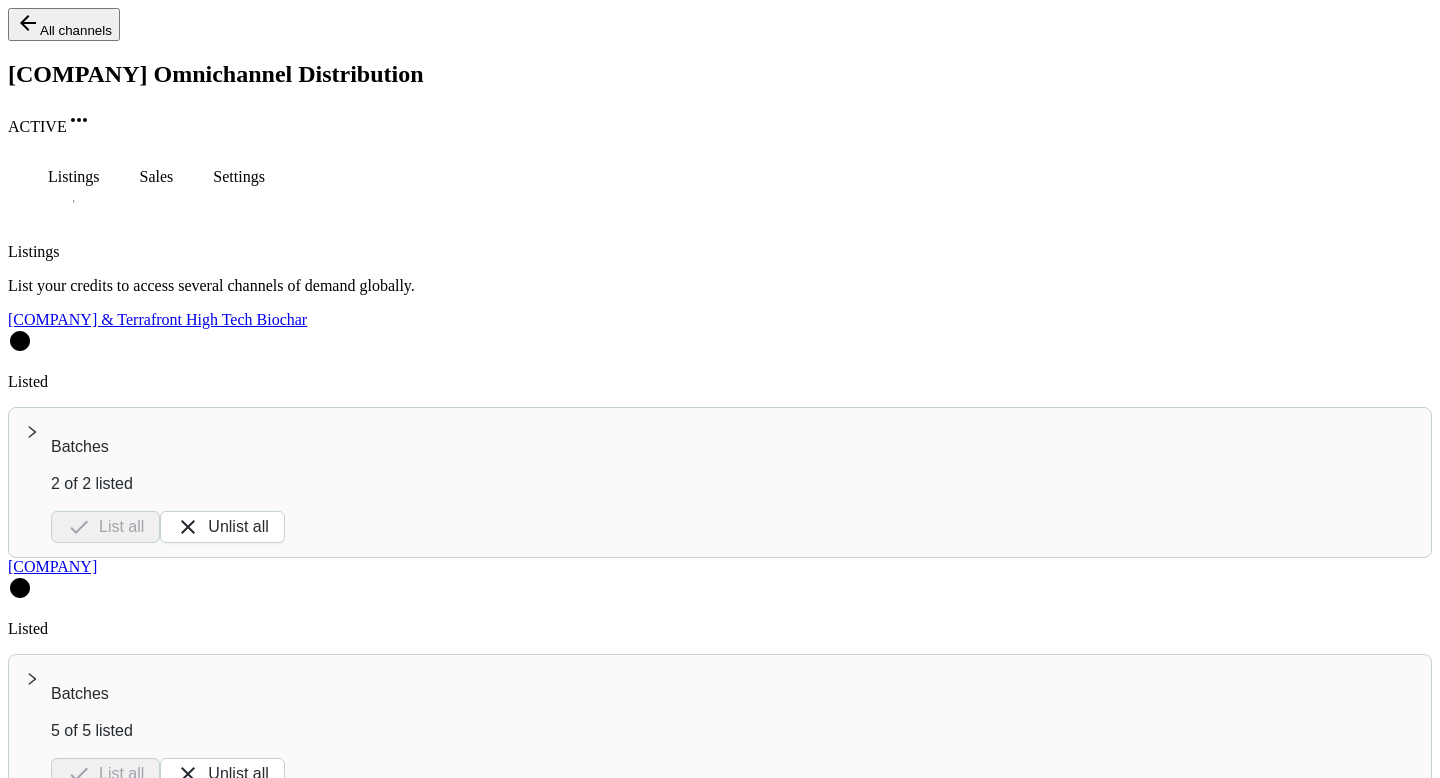 click on "Buyer Portal" at bounding box center [720, 2759] 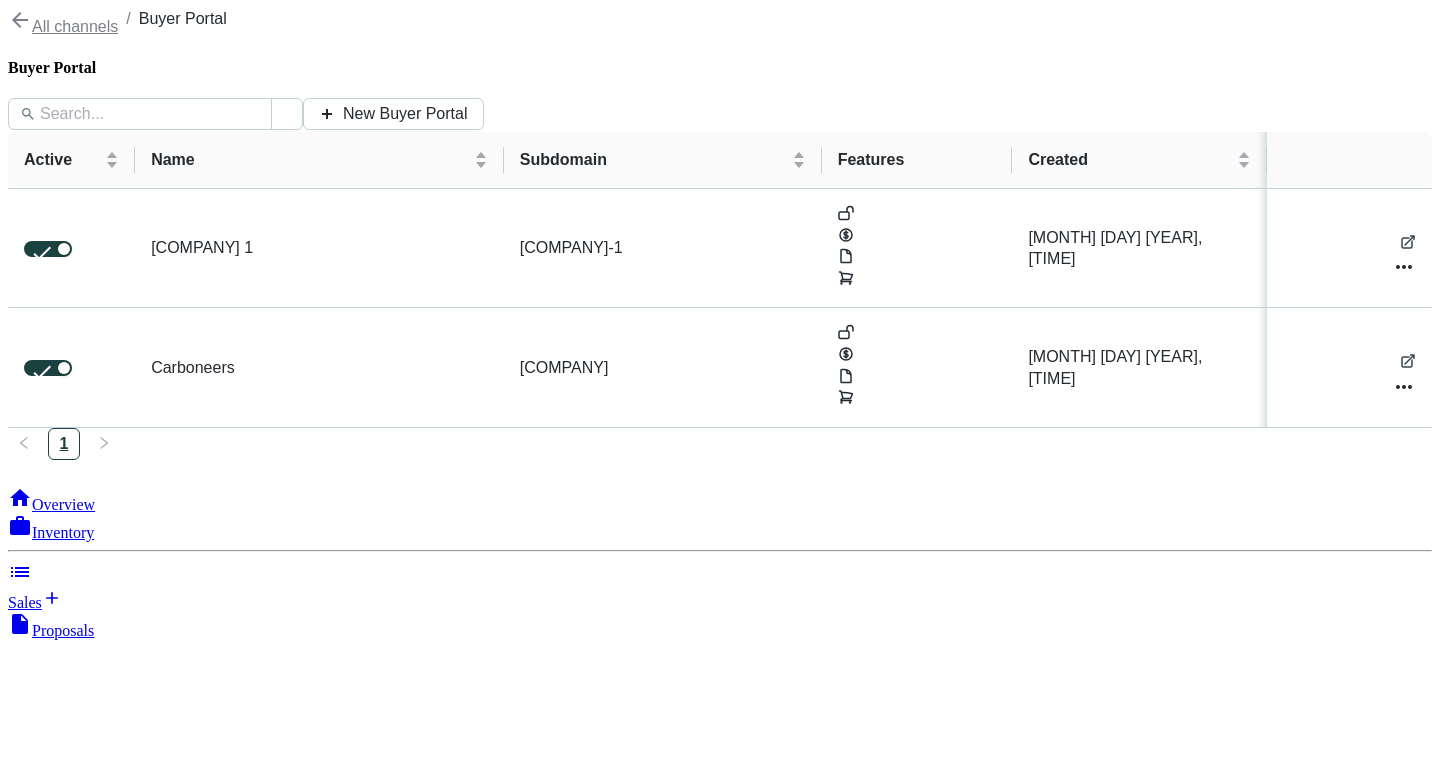 click on "Omnichannel" at bounding box center [51, 2167] 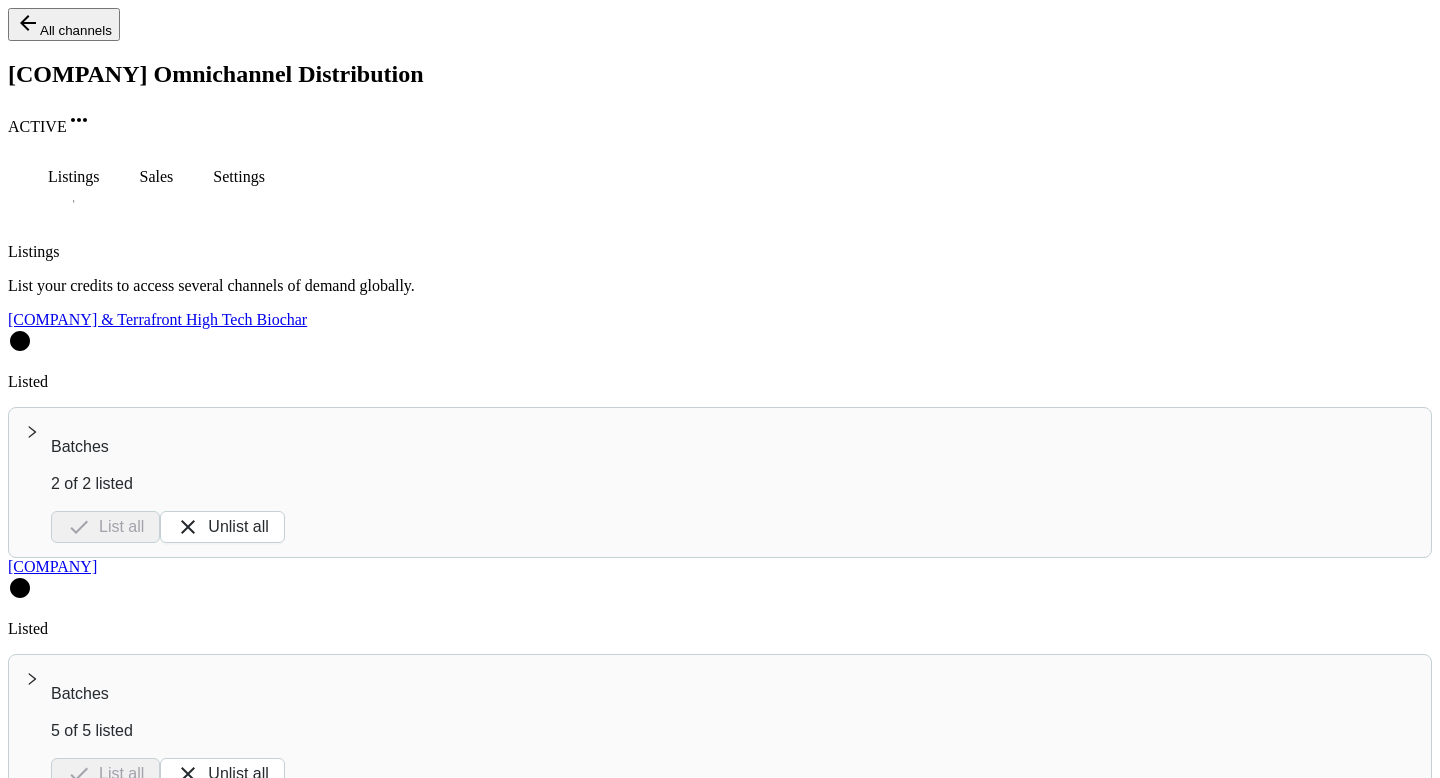 click on "All channels [COMPANY] Omnichannel Distribution ACTIVE Listings Sales Settings Listings List your credits to access several channels of demand globally. [COMPANY] & Terrafront High Tech Biochar Listed Batches 2 of 2 listed List all Unlist all [COMPANY] Listed Batches 5 of 5 listed List all Unlist all [COMPANY] Listed Batches 3 of 5 listed List all Unlist all" at bounding box center [720, 529] 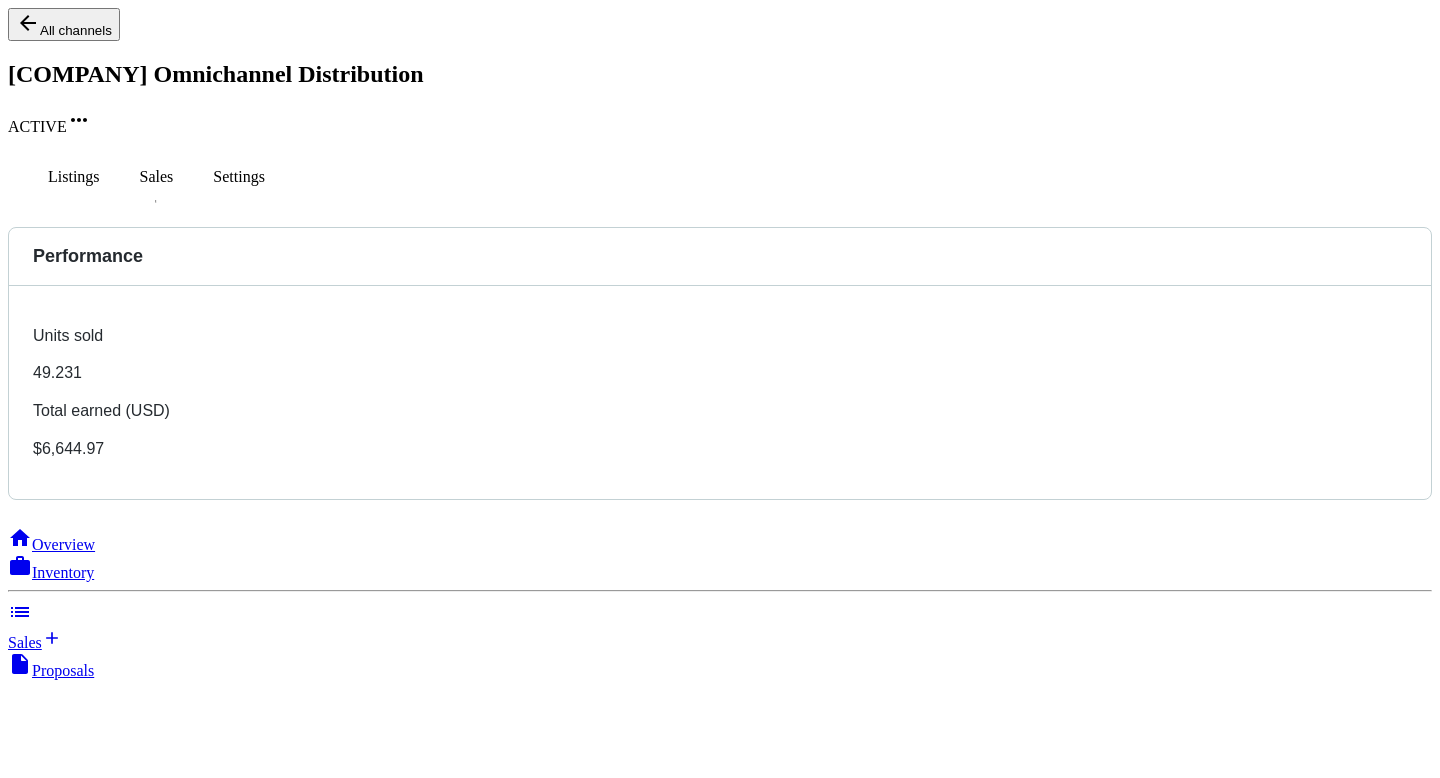 click on "Listings" at bounding box center (74, 177) 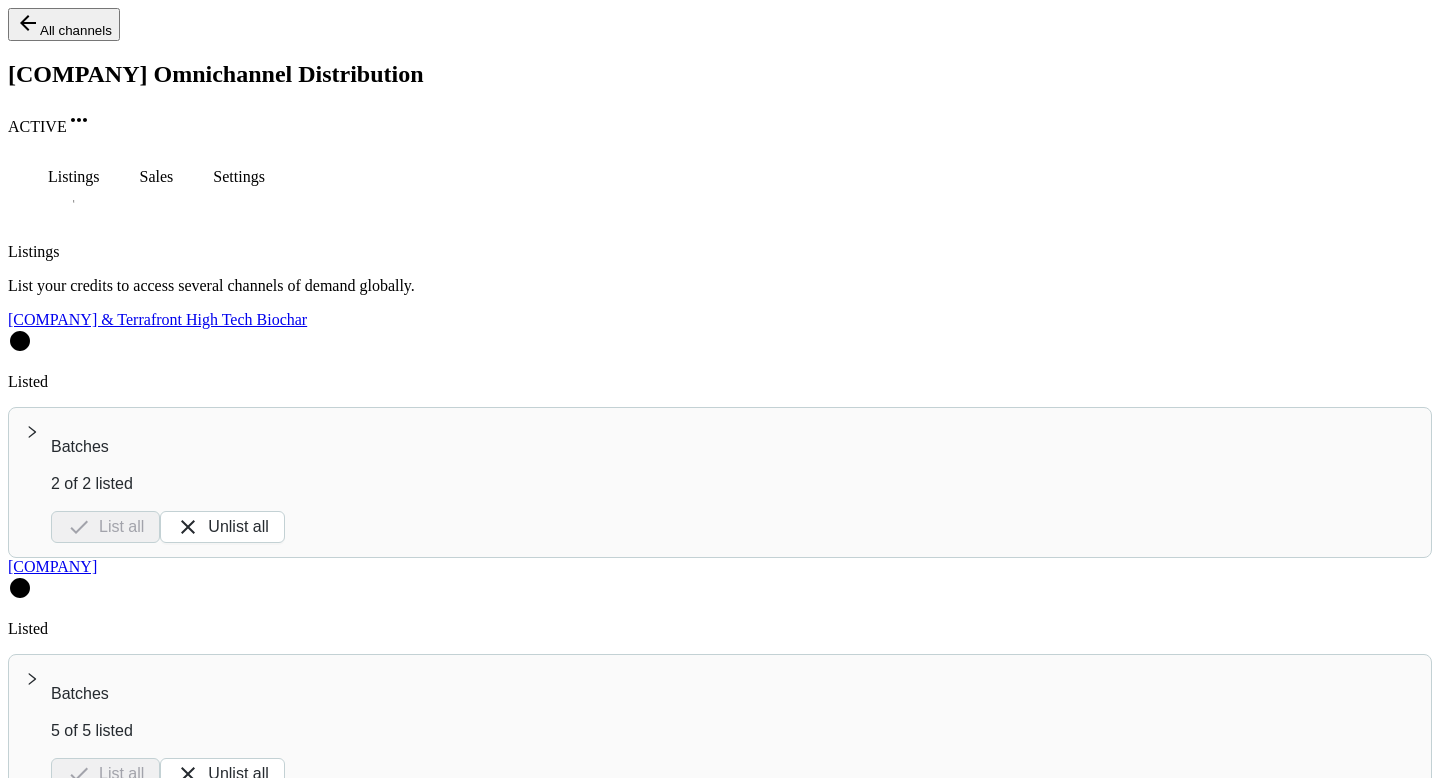 click at bounding box center (38, 432) 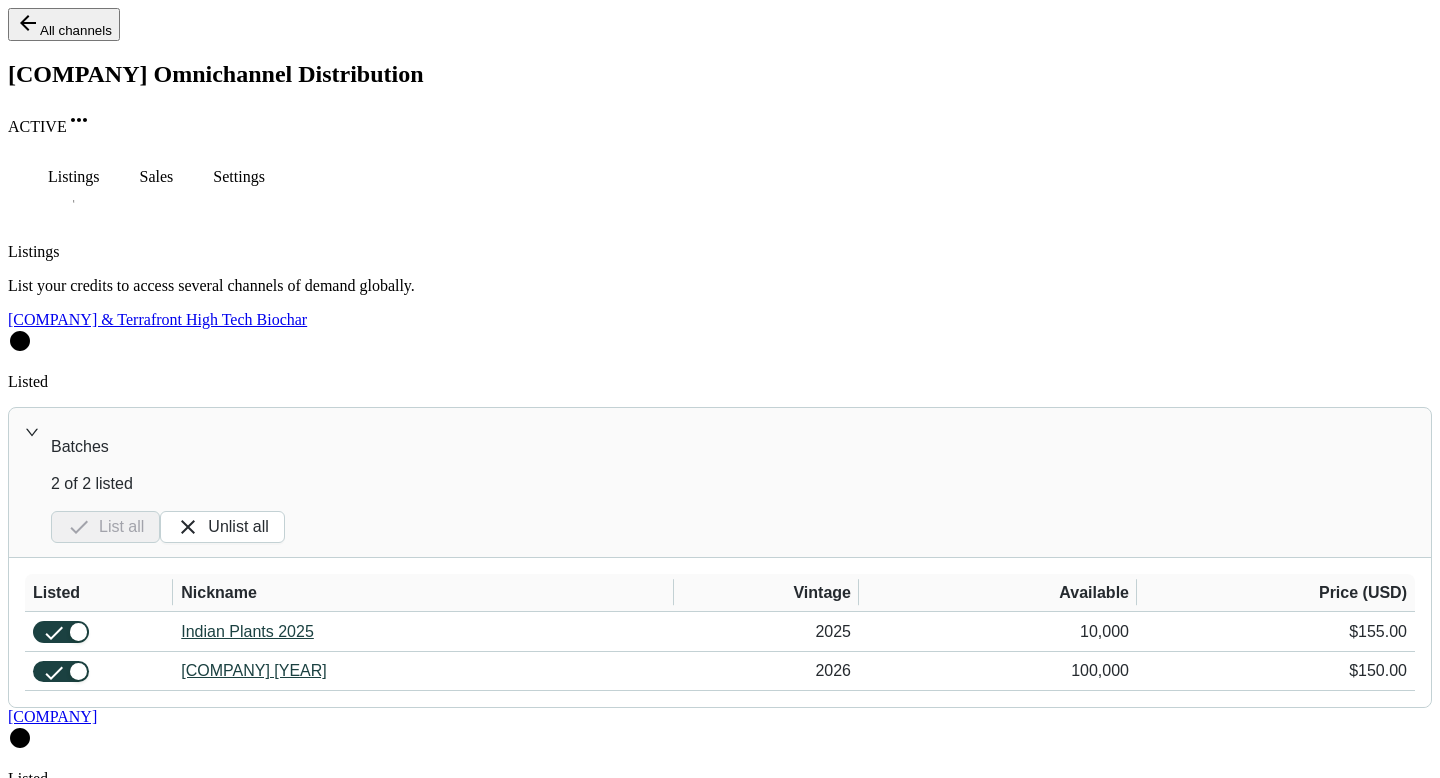 click at bounding box center [38, 432] 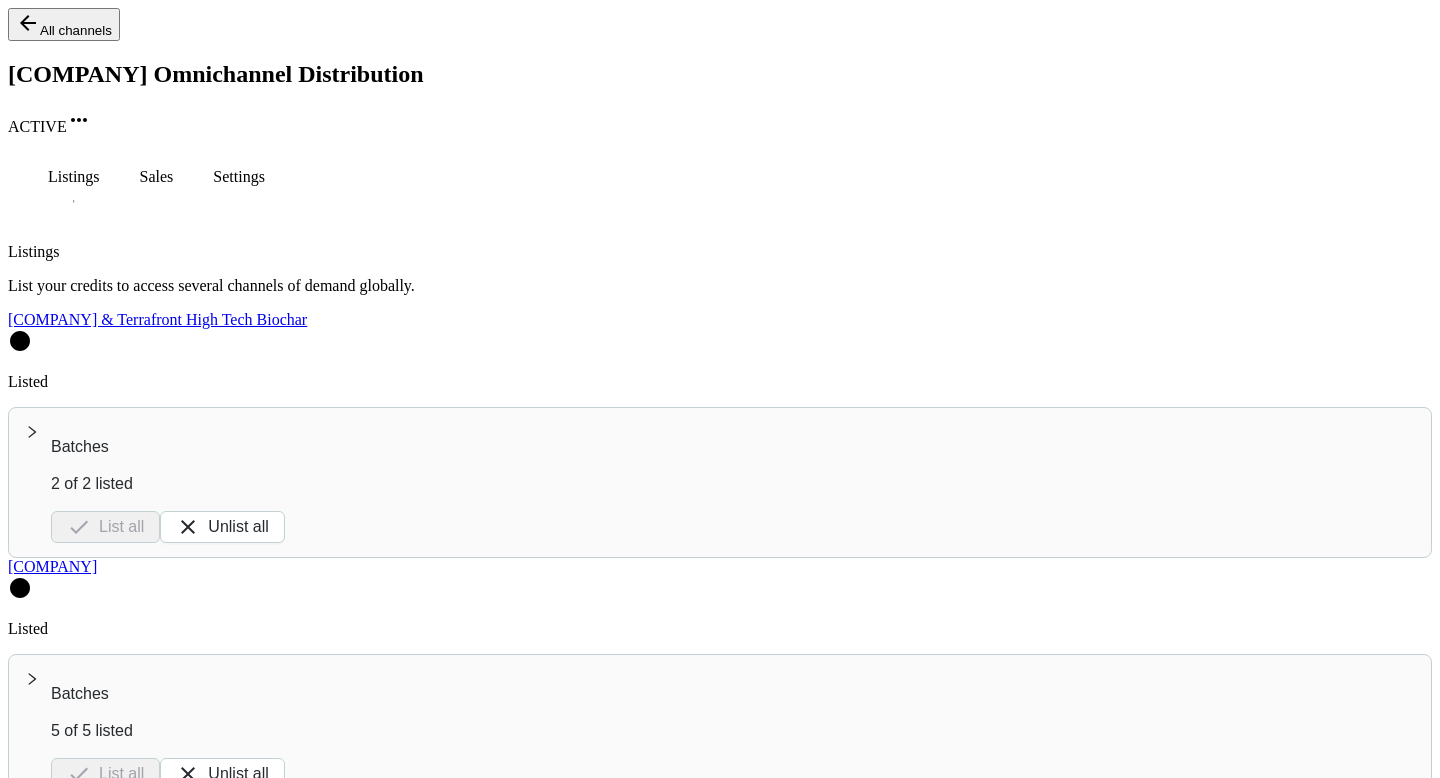 click on "Batches 5 of 5 listed  List all  Unlist all" at bounding box center [720, 482] 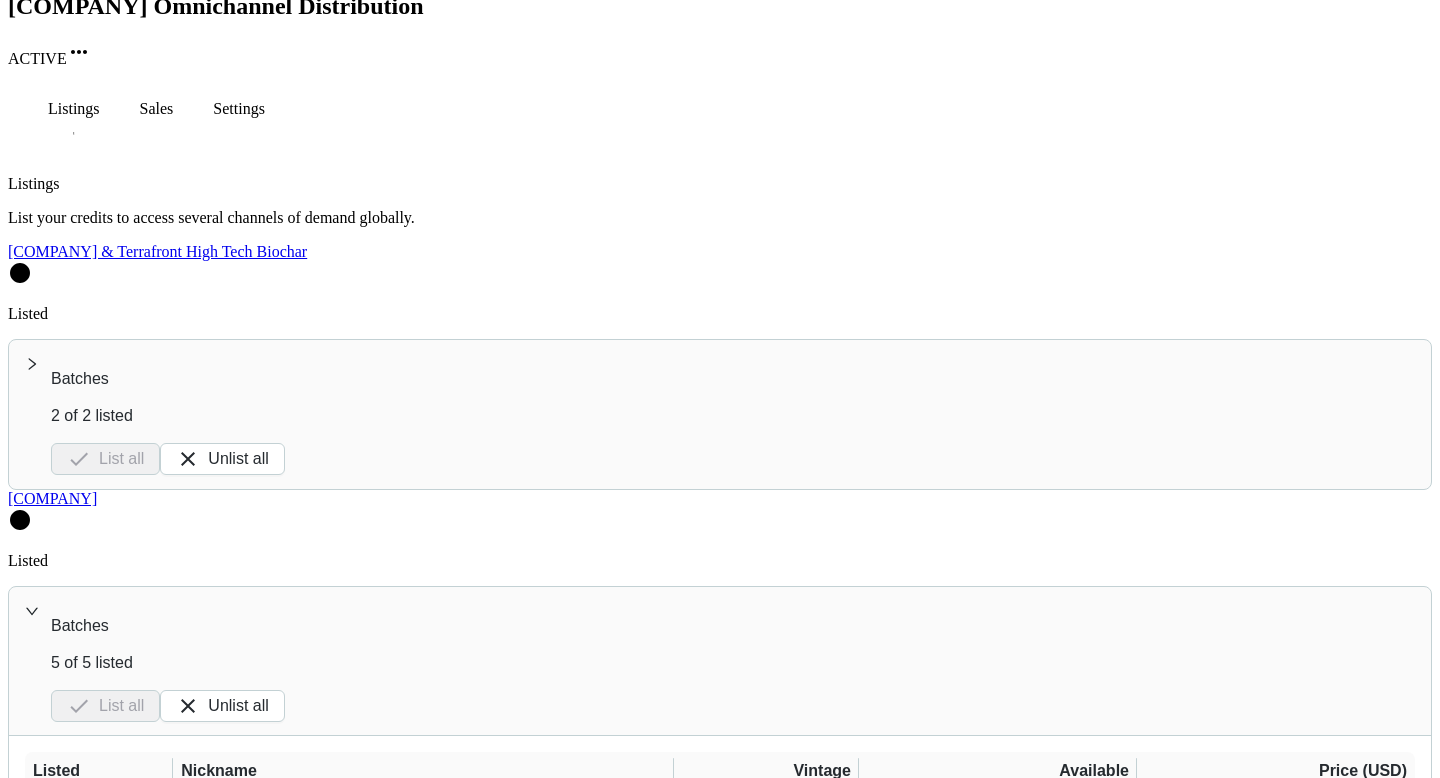 scroll, scrollTop: 98, scrollLeft: 0, axis: vertical 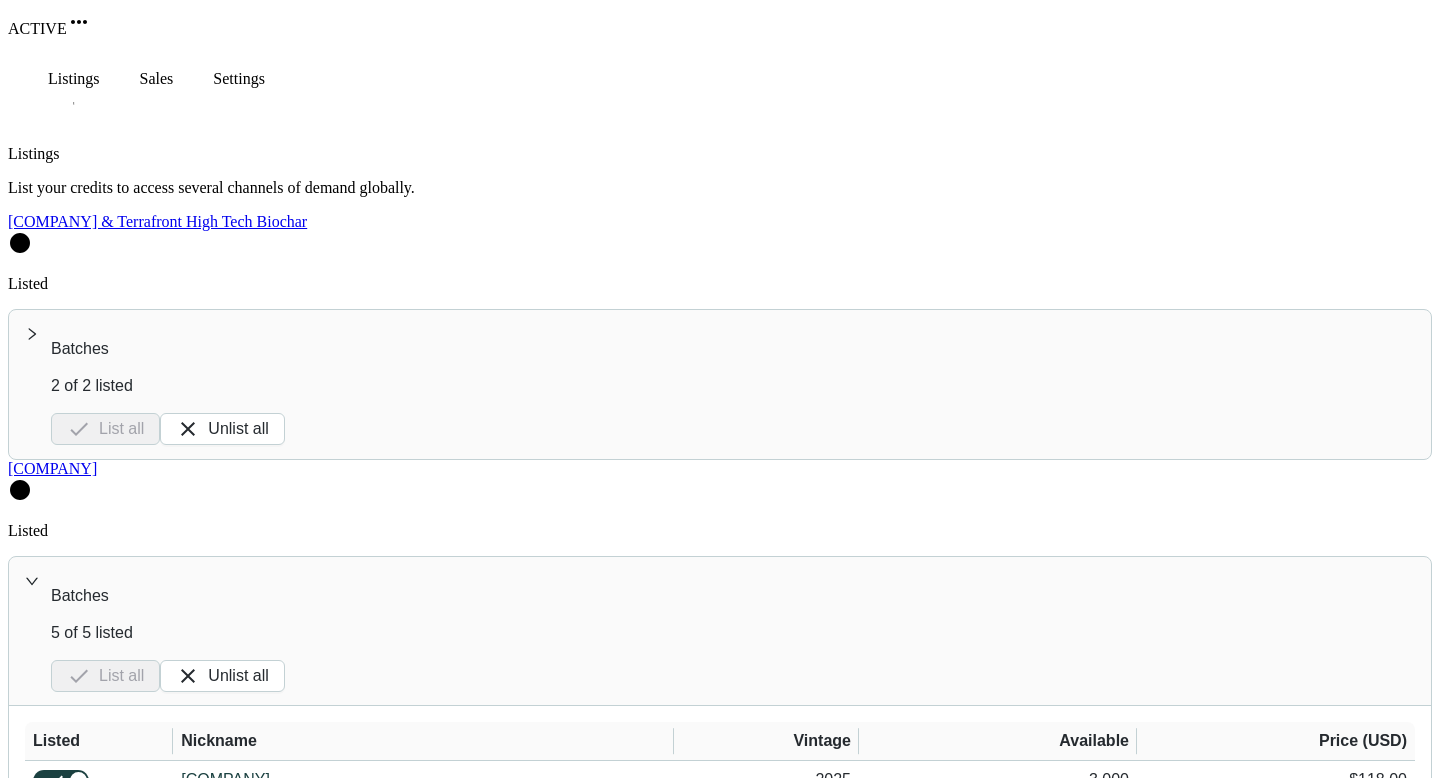 click on "Batches 5 of 5 listed  List all  Unlist all" at bounding box center (720, 631) 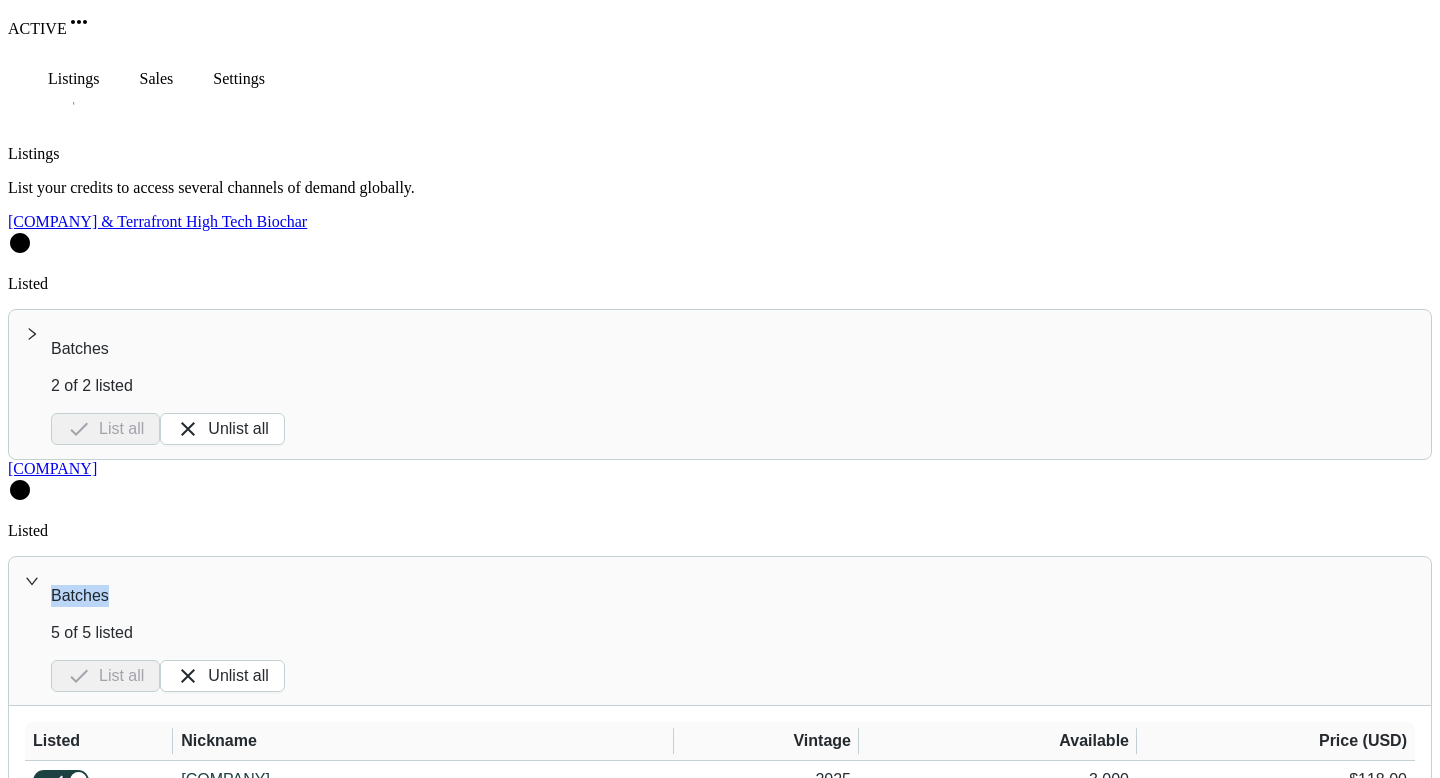 click on "Batches 5 of 5 listed  List all  Unlist all" at bounding box center [720, 631] 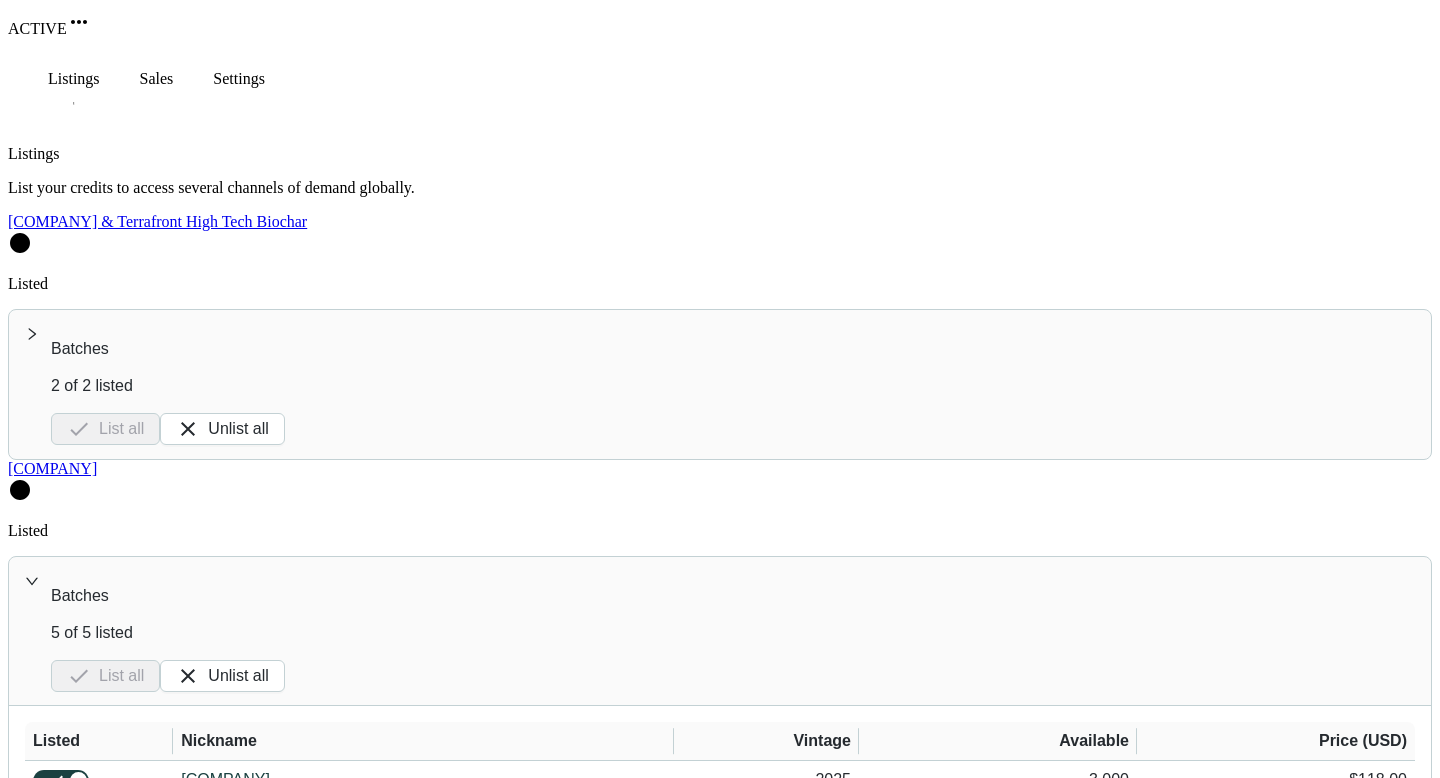 click at bounding box center (32, 581) 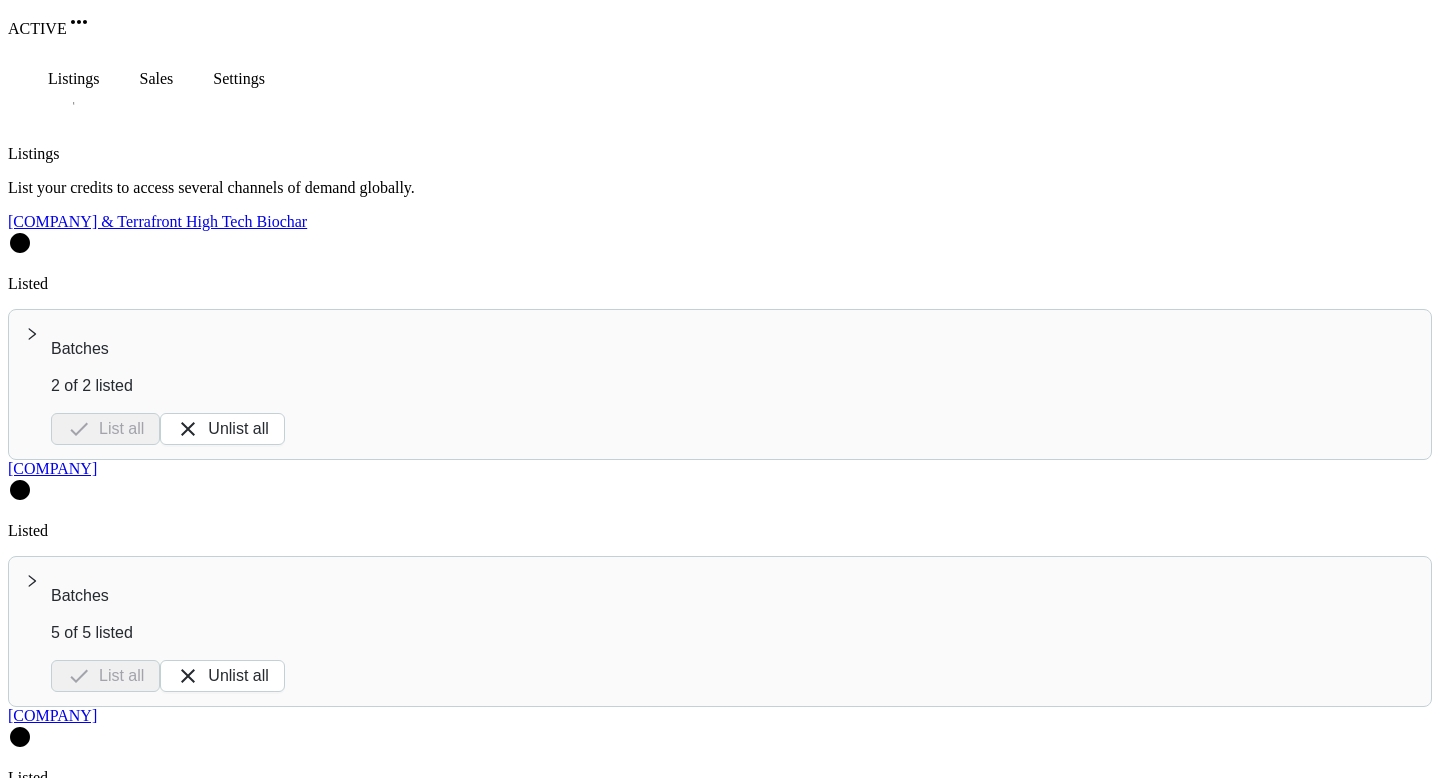 scroll, scrollTop: 0, scrollLeft: 0, axis: both 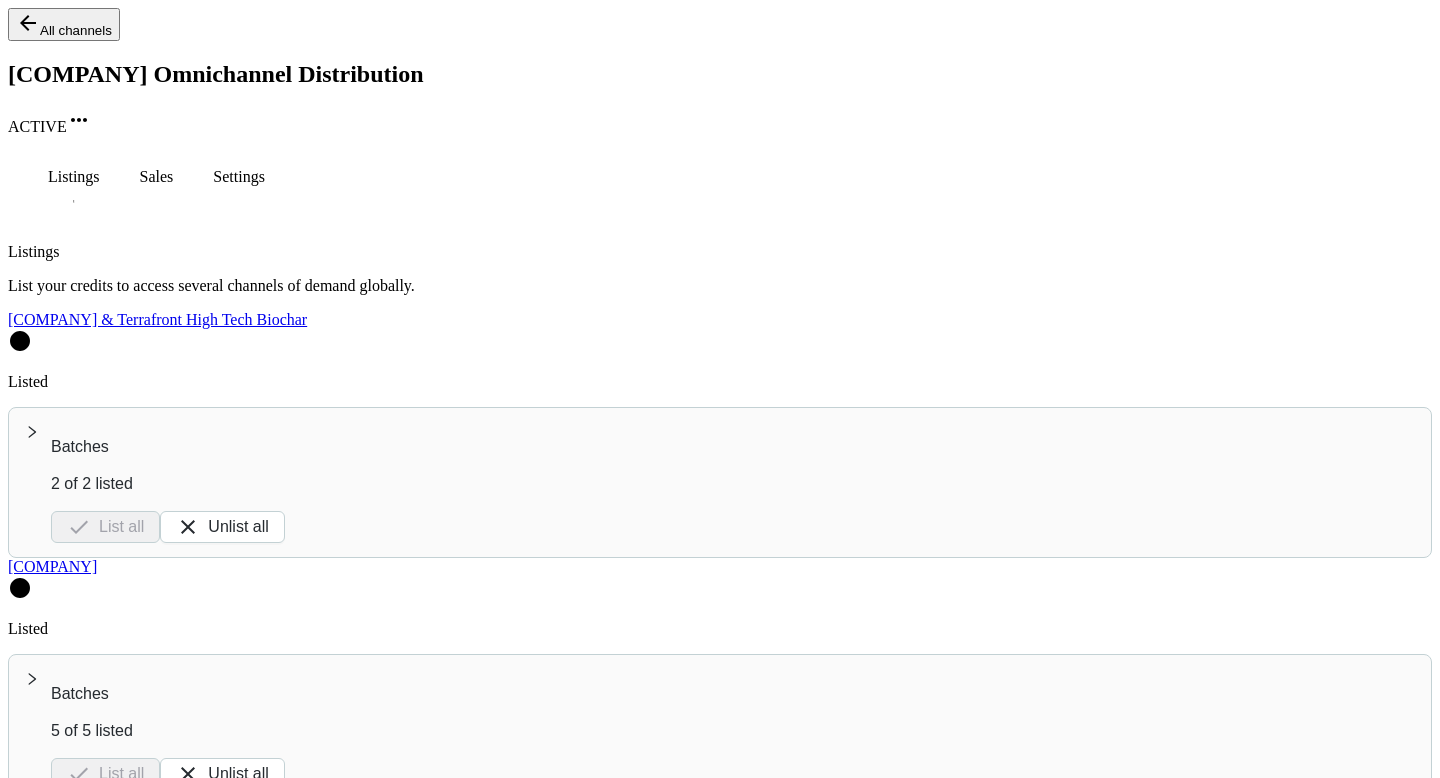 click at bounding box center [32, 432] 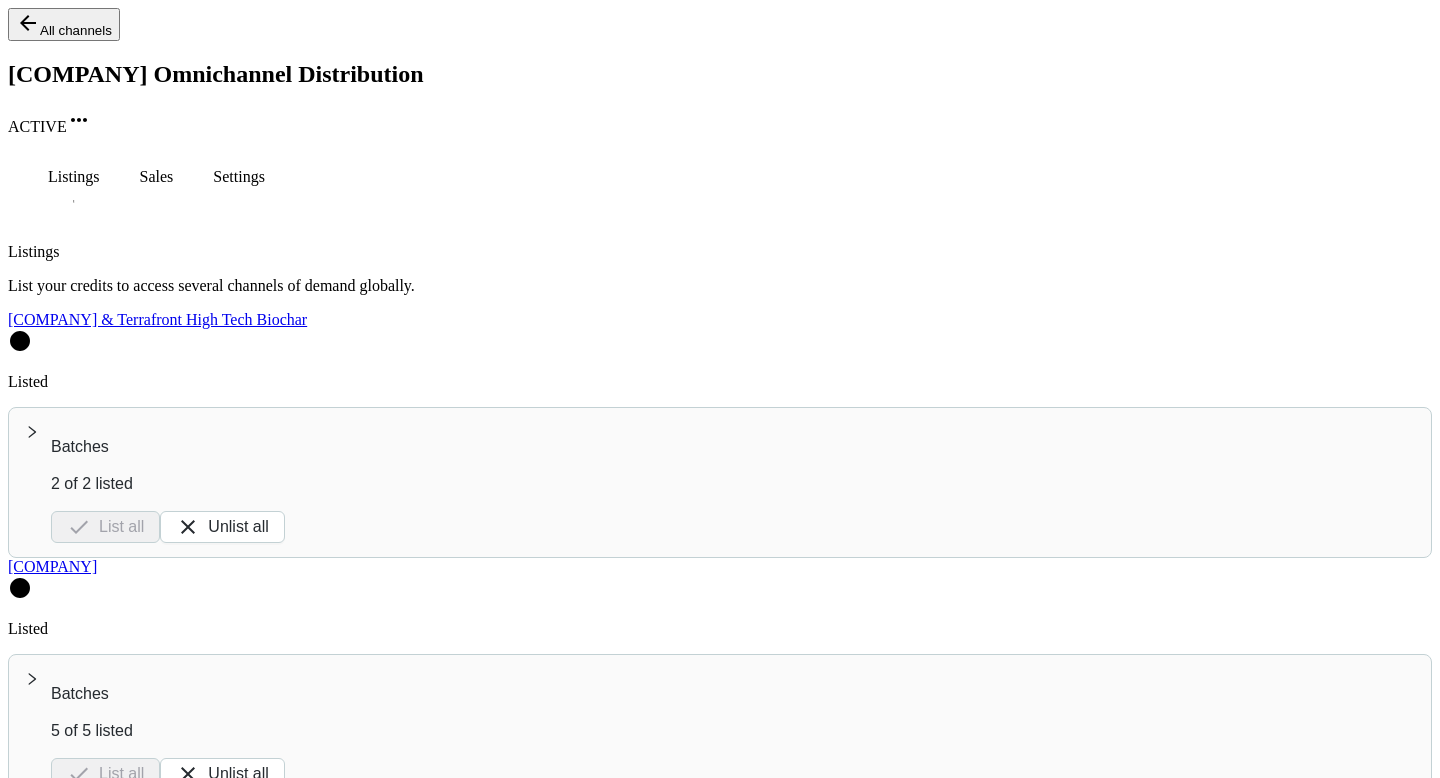 click on "Sales" at bounding box center (74, 177) 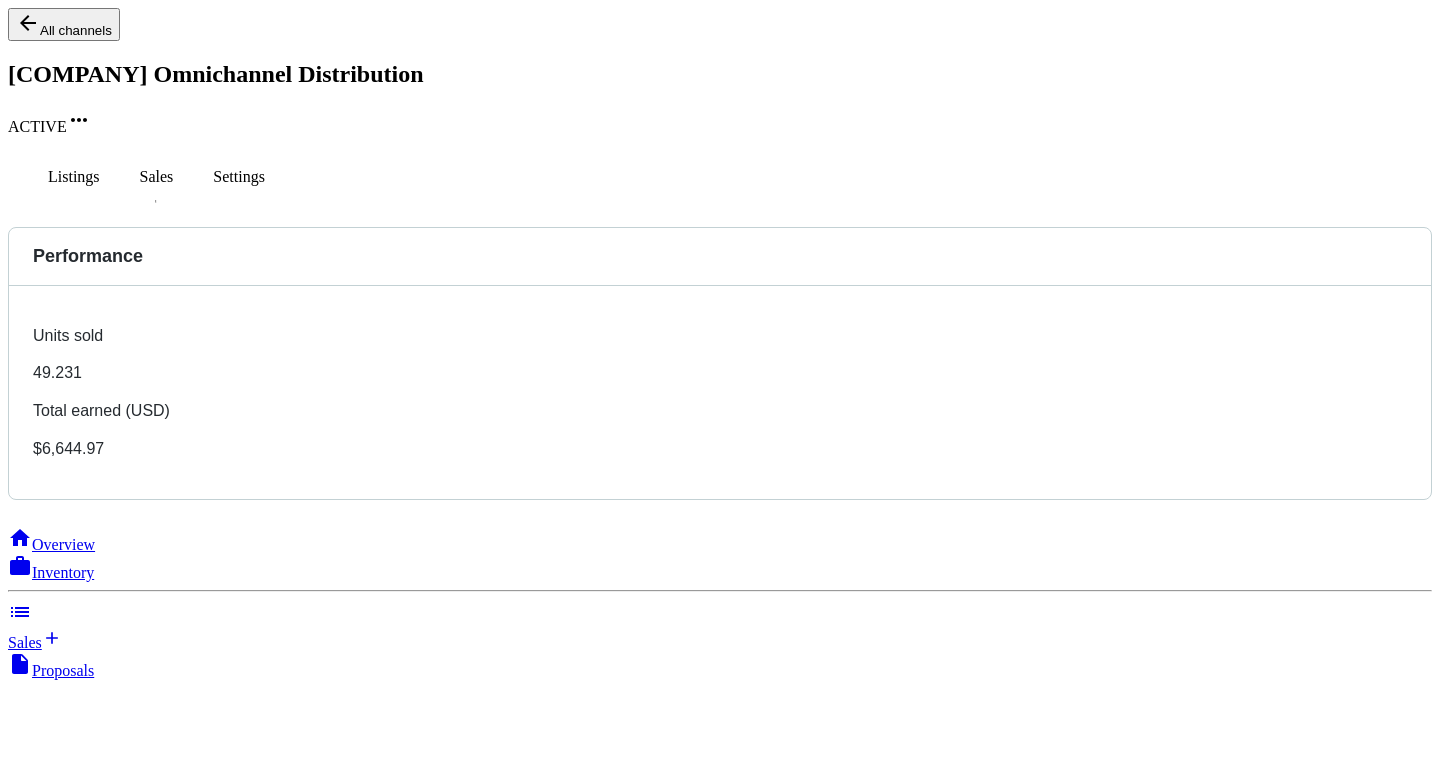 click on "Settings" at bounding box center (74, 177) 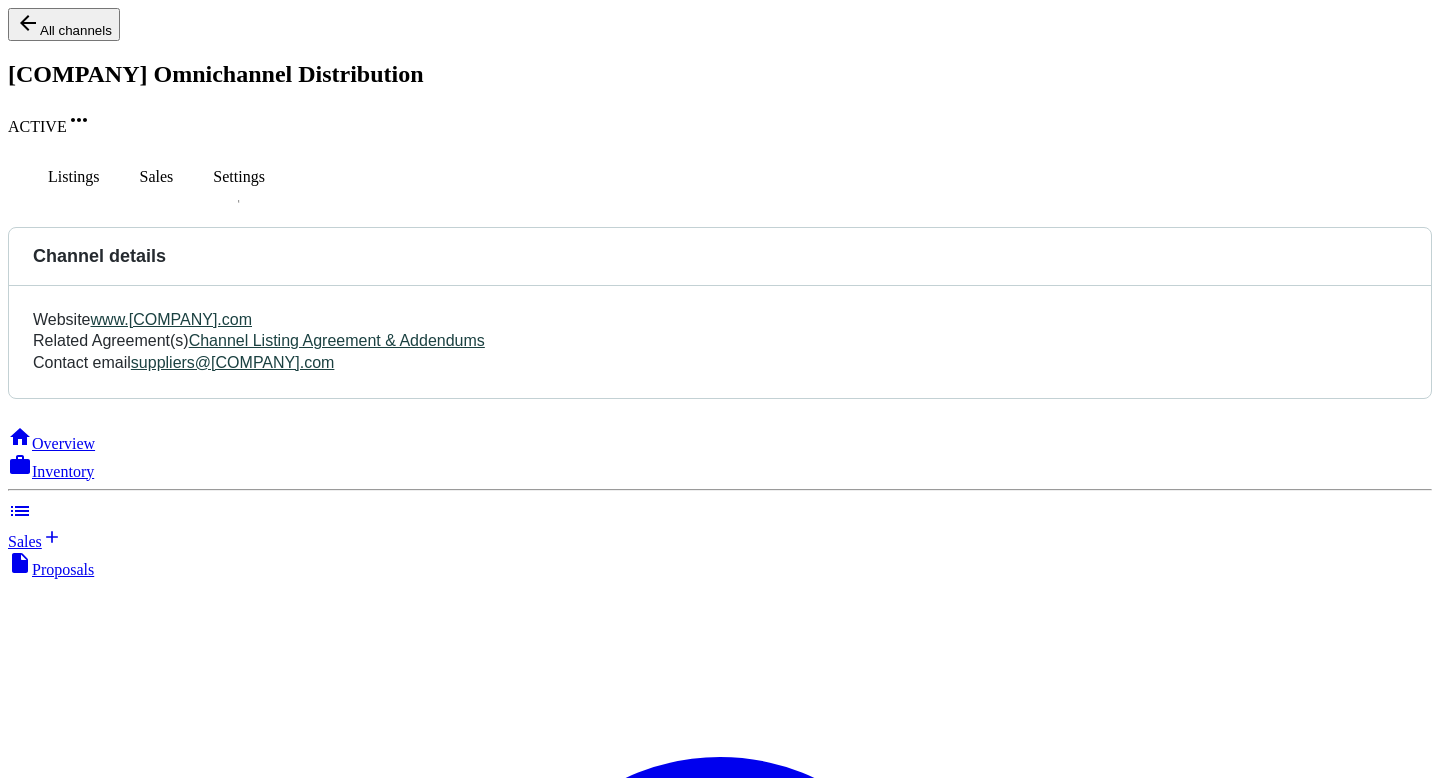 click on "Sales" at bounding box center [74, 177] 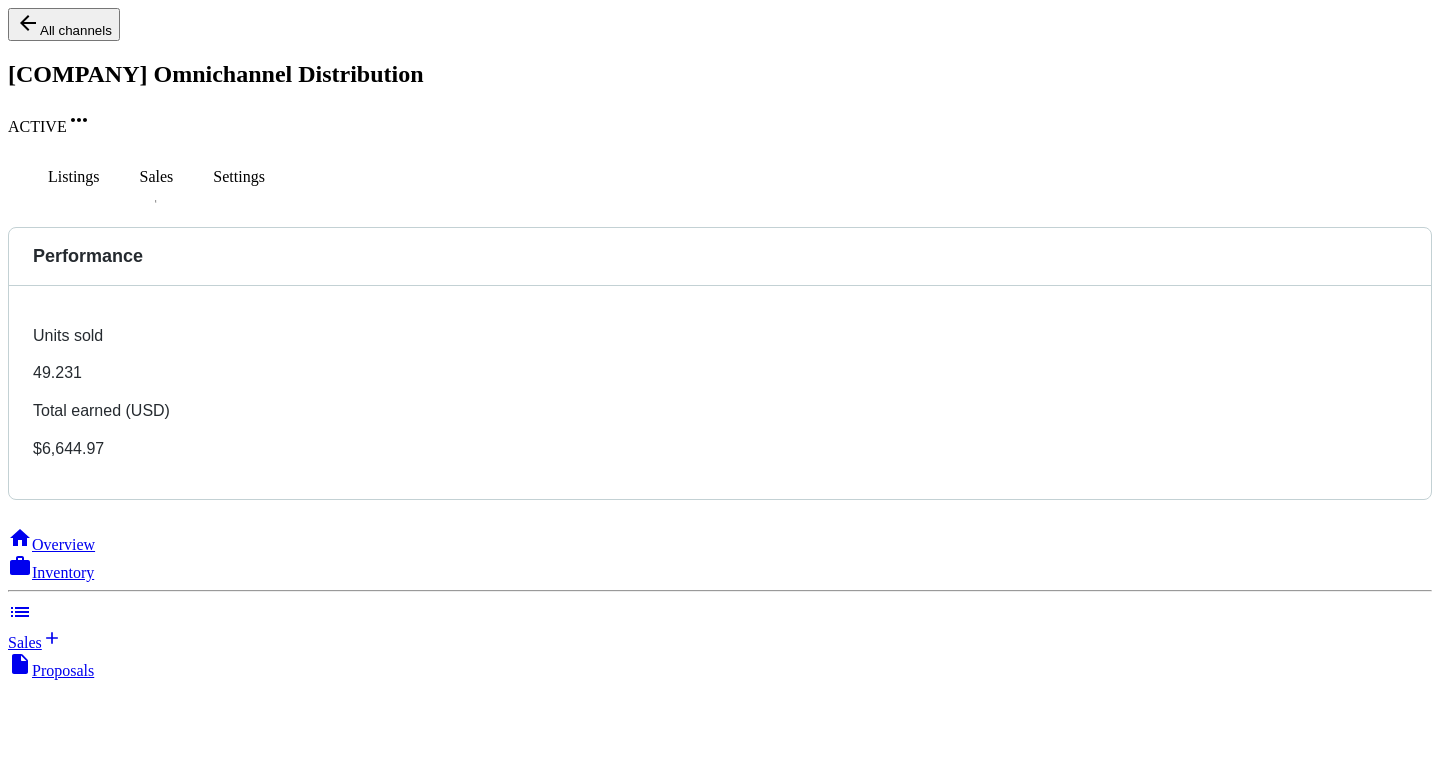 click on "All channels" at bounding box center (64, 24) 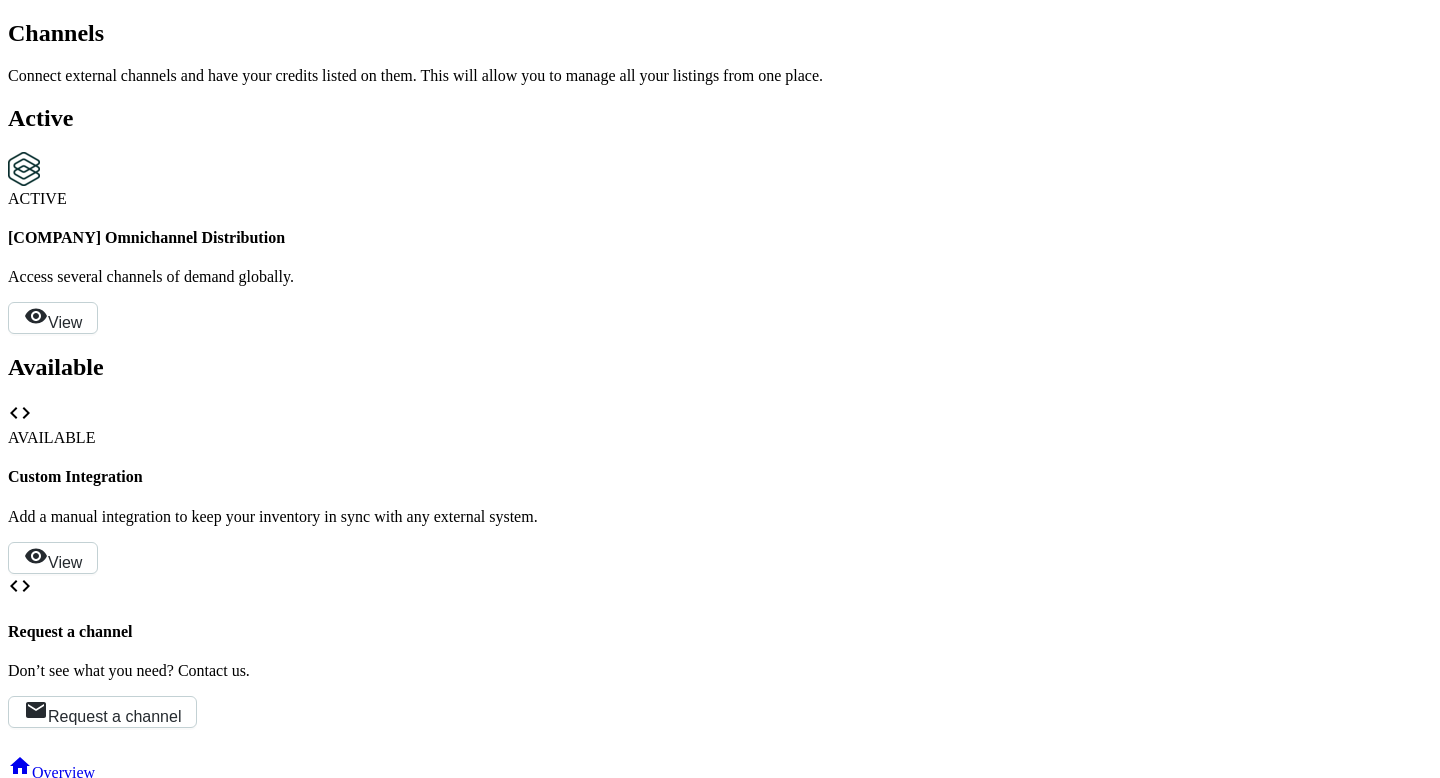 click on "Omnichannel" at bounding box center [51, 2435] 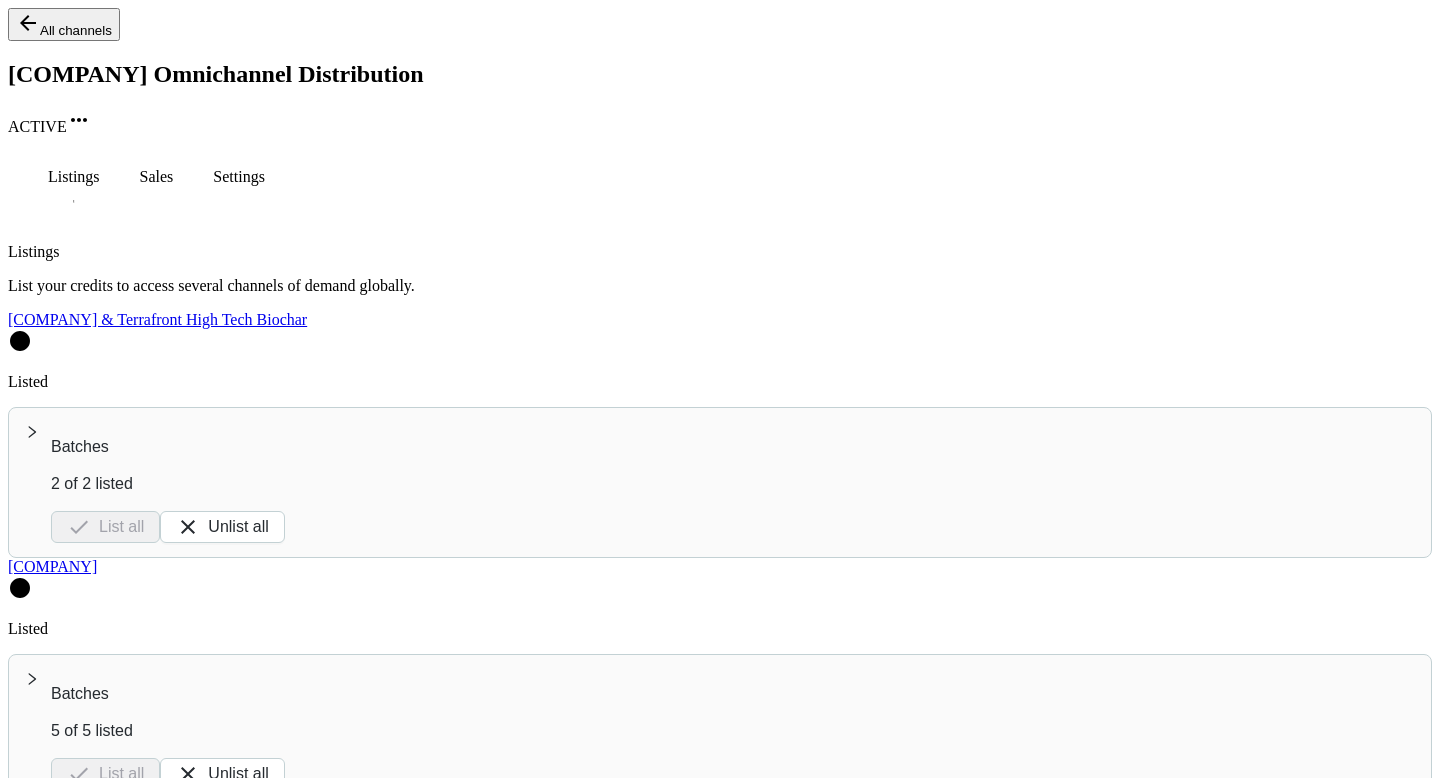 click on "Omnichannel Buyer Portal" at bounding box center [720, 2768] 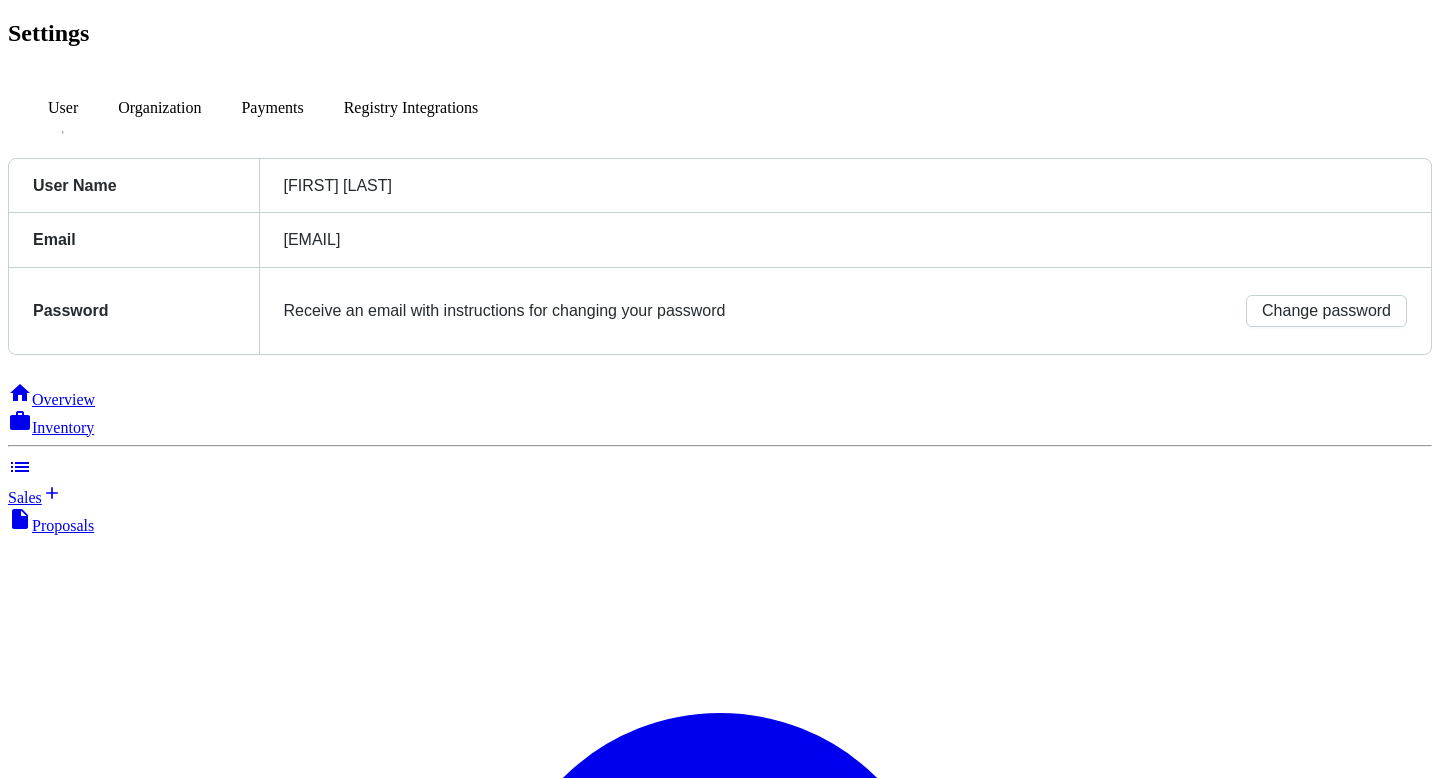 click on "Organization" at bounding box center [63, 108] 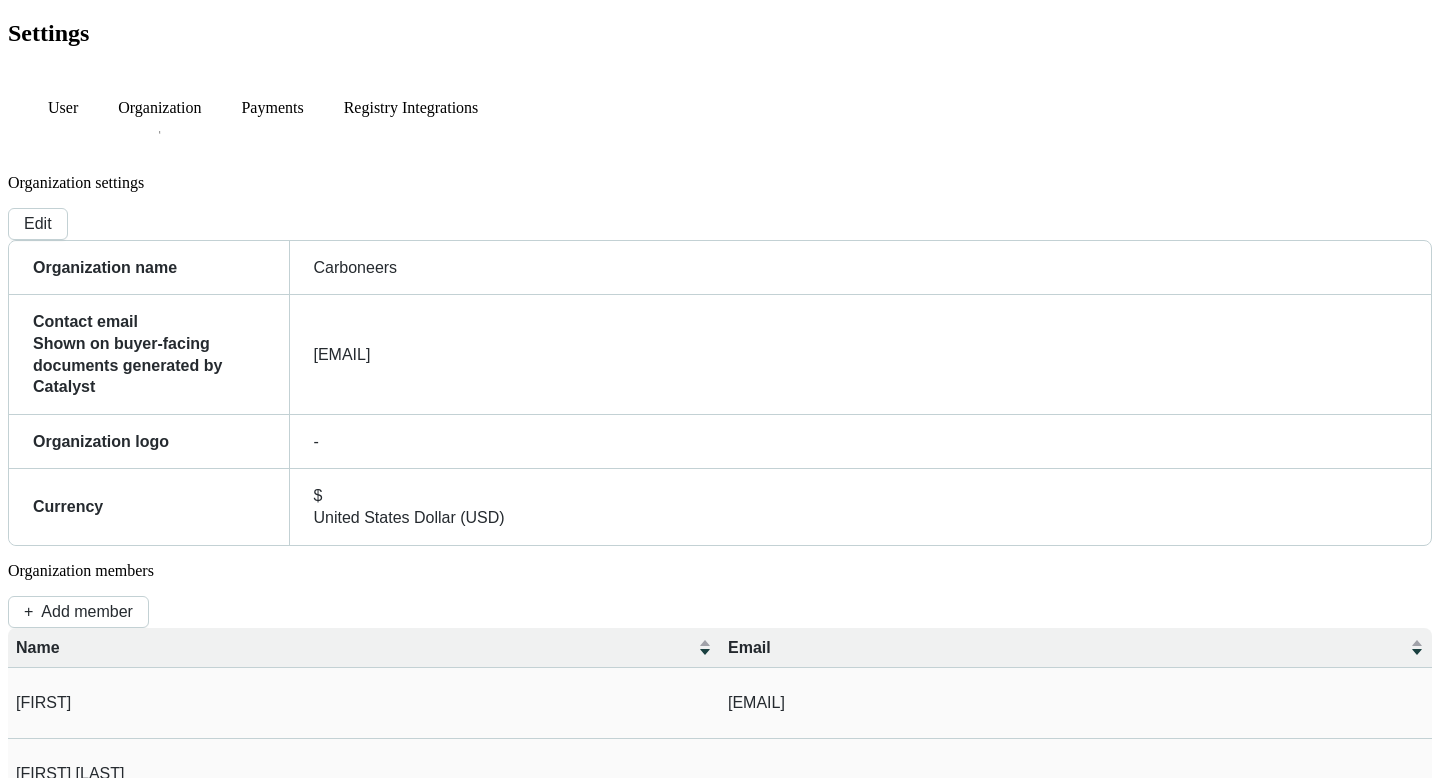 click on "Omnichannel" at bounding box center (51, 2842) 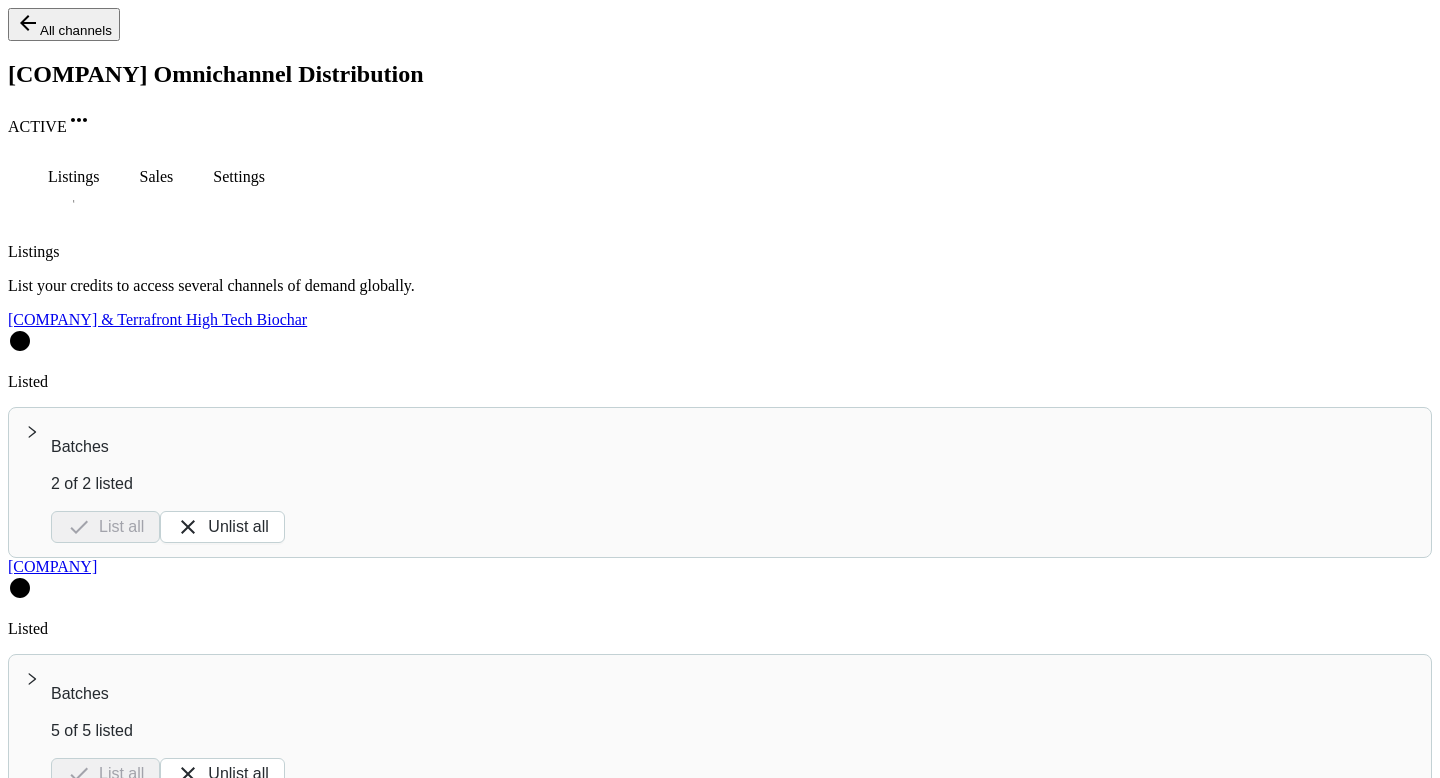 click on "Sales" at bounding box center [74, 177] 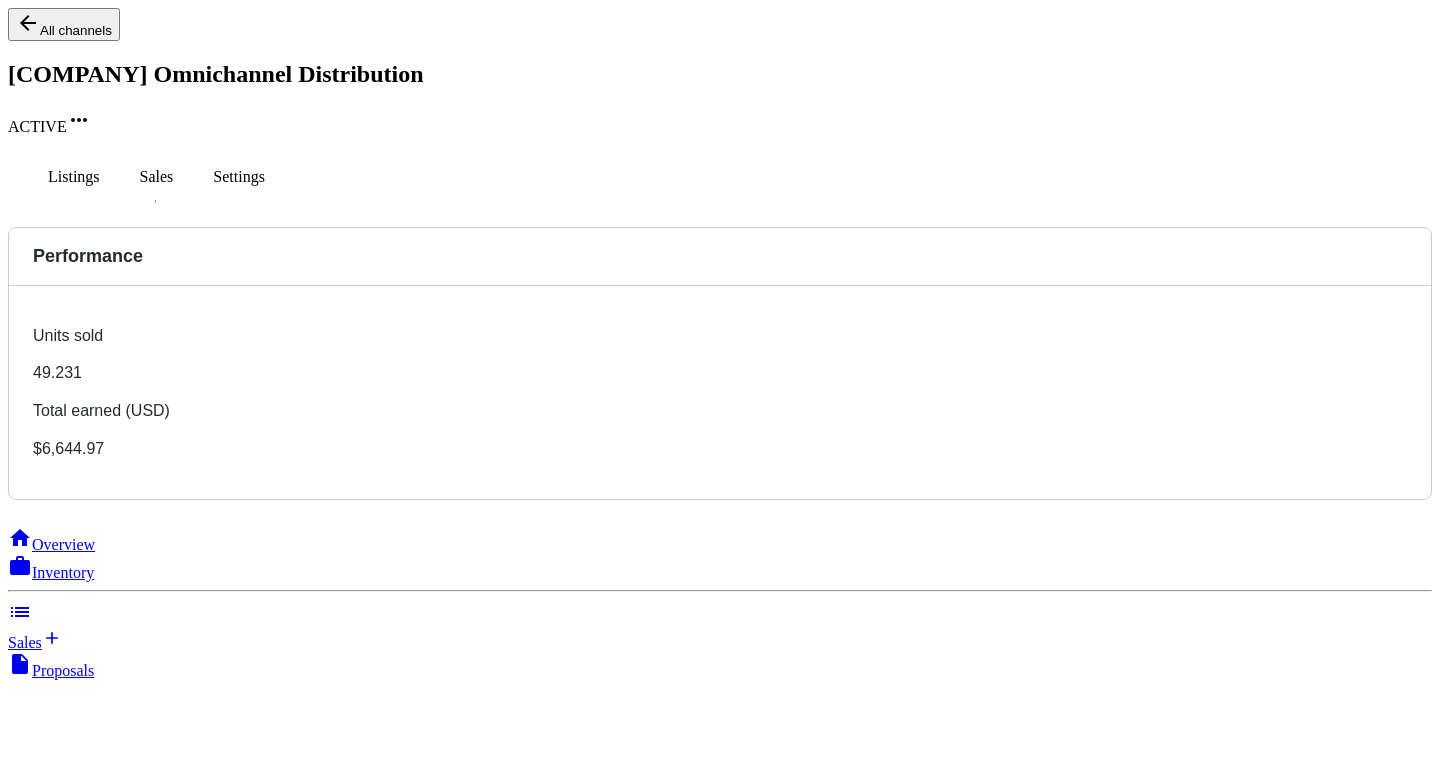 click on "Settings" at bounding box center (74, 177) 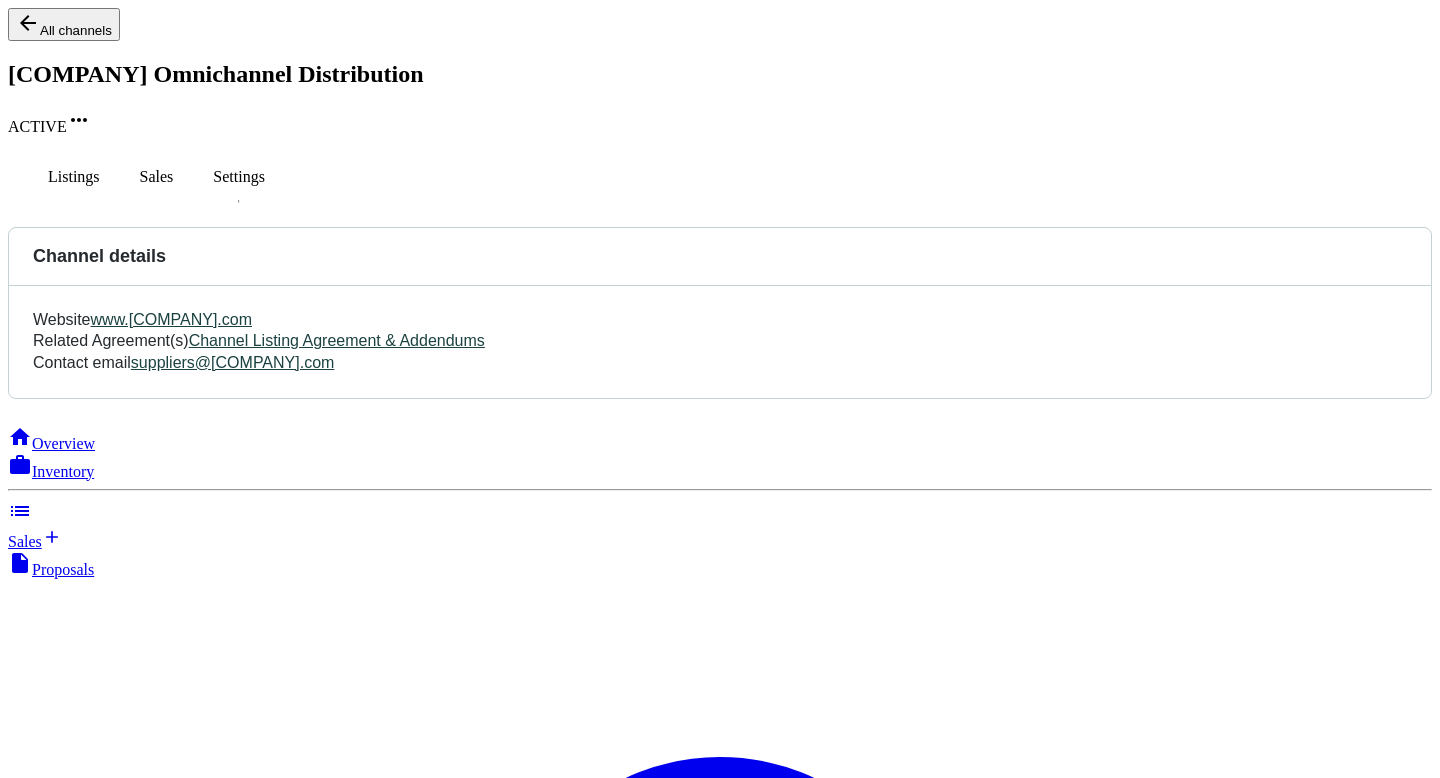 click on "Listings" at bounding box center [74, 177] 